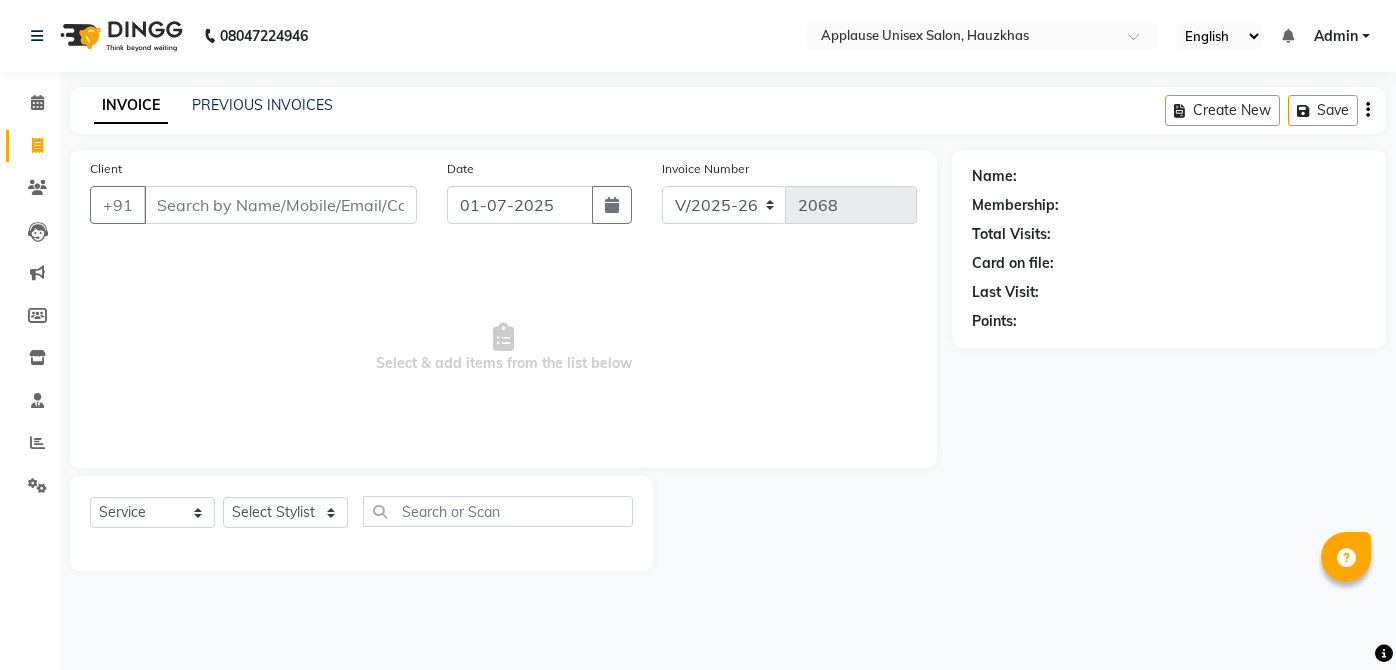 select on "5082" 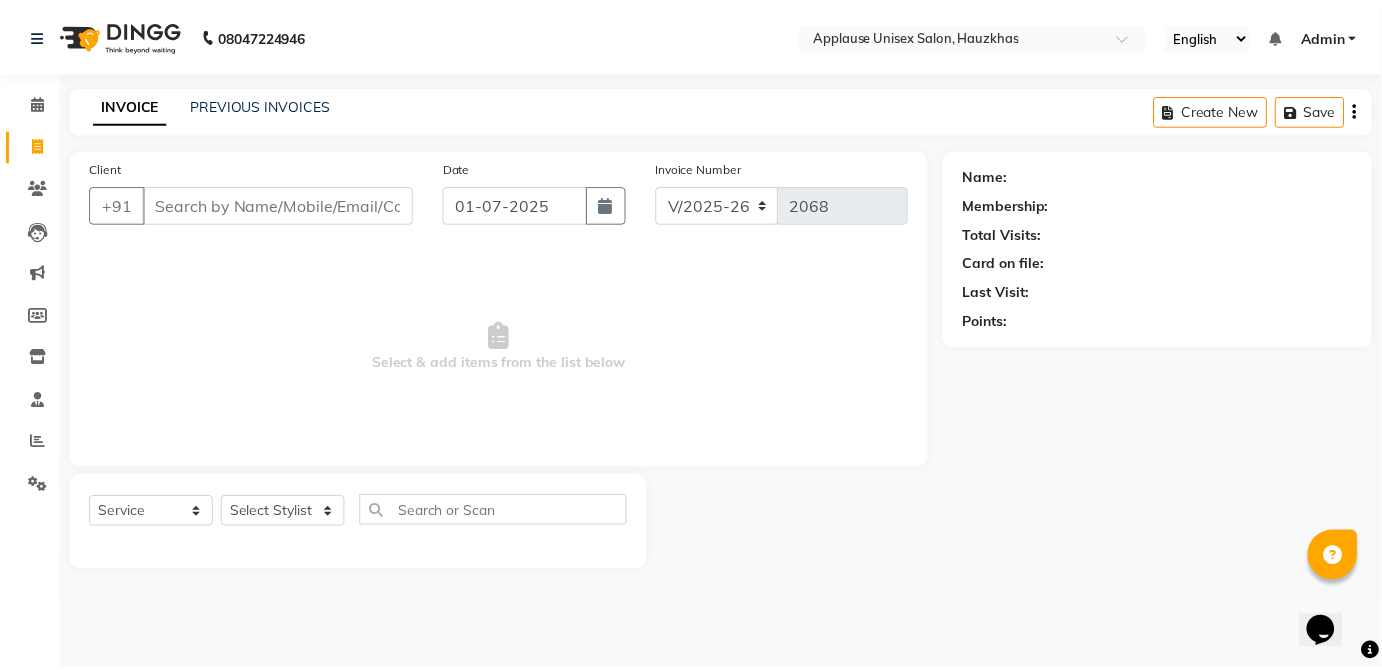 scroll, scrollTop: 0, scrollLeft: 0, axis: both 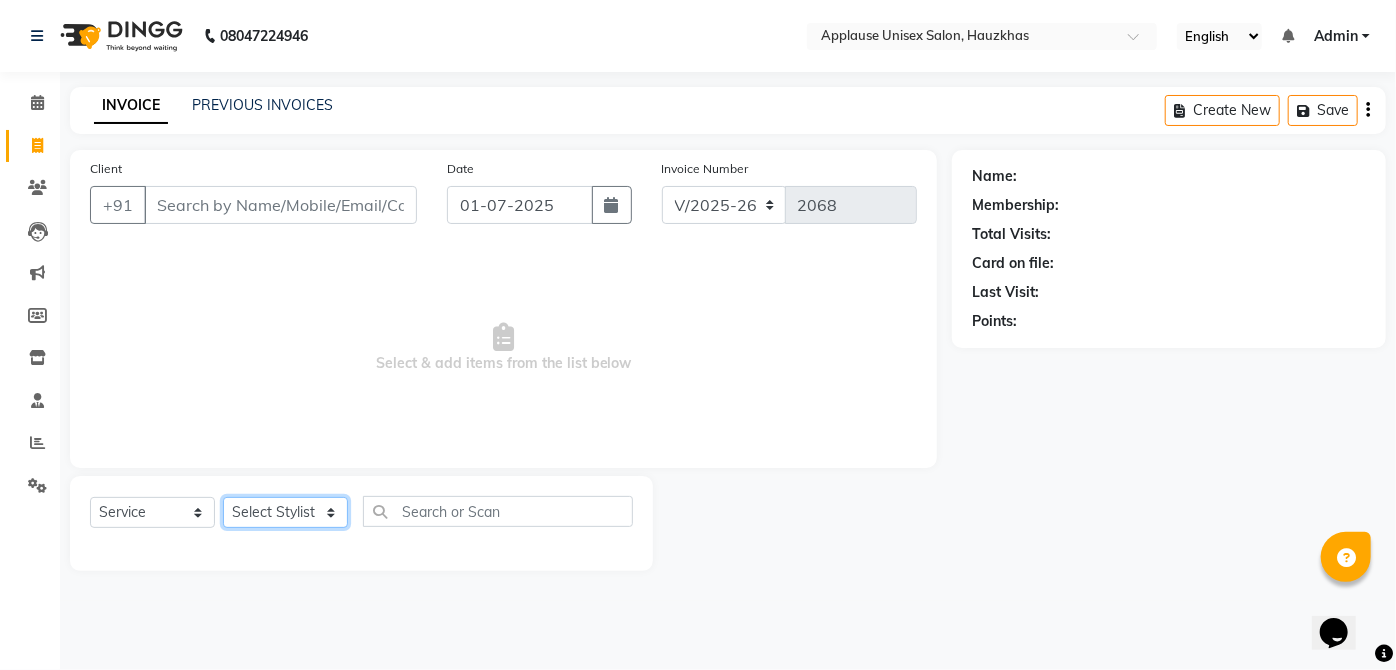 click on "Select Stylist  [PERSON_NAME] [PERSON_NAME] [PERSON_NAME] [PERSON_NAME]  Kaif [PERSON_NAME] [PERSON_NAME] Mamta Manager [PERSON_NAME] rahul  [PERSON_NAME] [PERSON_NAME] [PERSON_NAME] V.k" 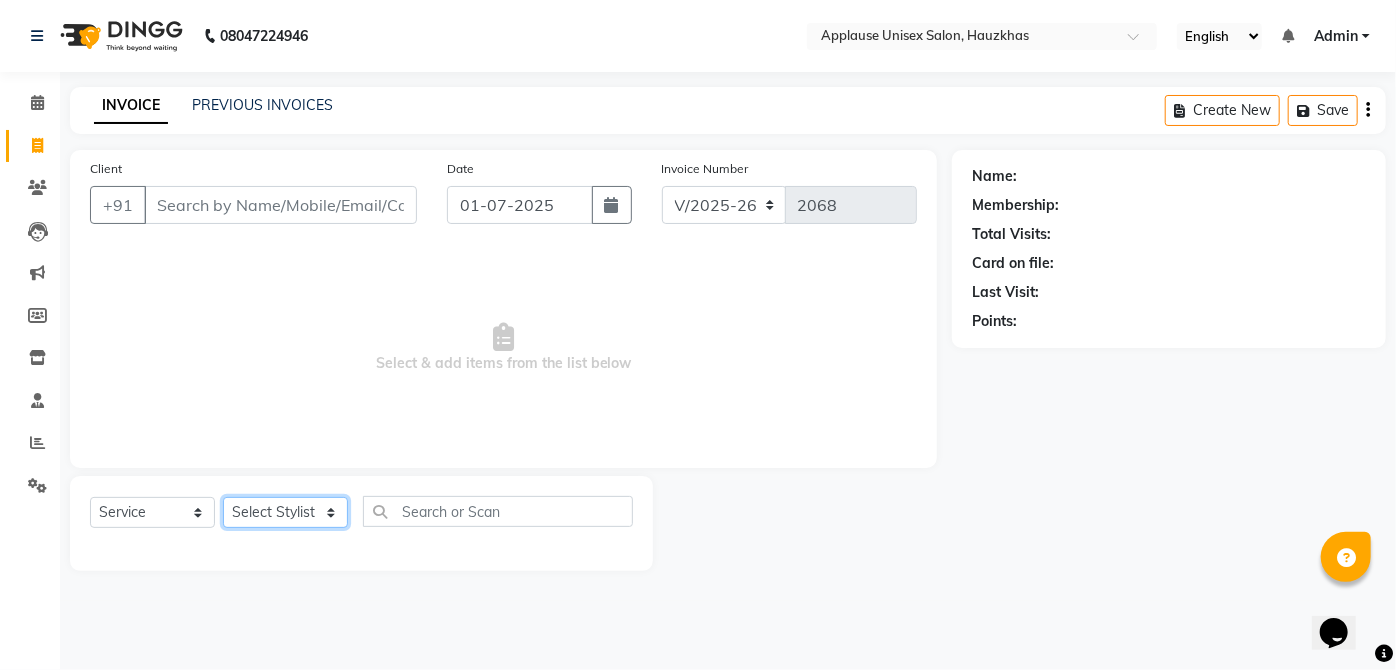 select on "32126" 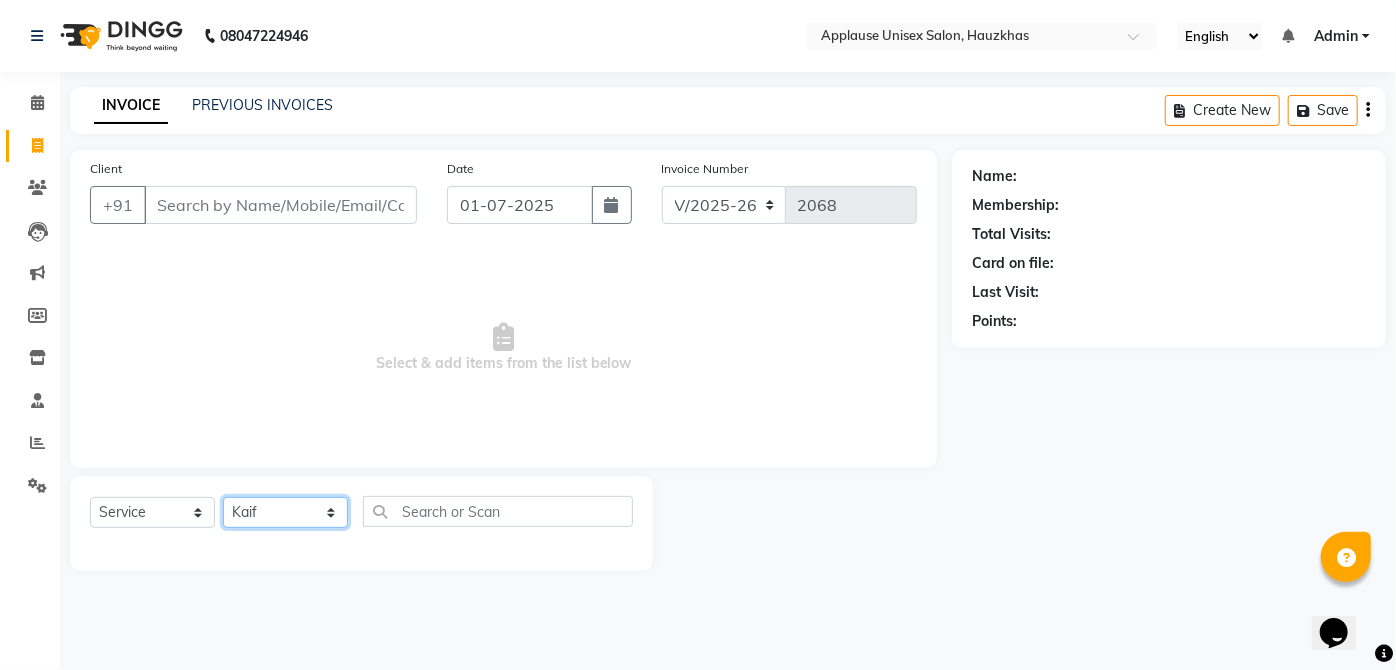 click on "Select Stylist  [PERSON_NAME] [PERSON_NAME] [PERSON_NAME] [PERSON_NAME]  Kaif [PERSON_NAME] [PERSON_NAME] Mamta Manager [PERSON_NAME] rahul  [PERSON_NAME] [PERSON_NAME] [PERSON_NAME] V.k" 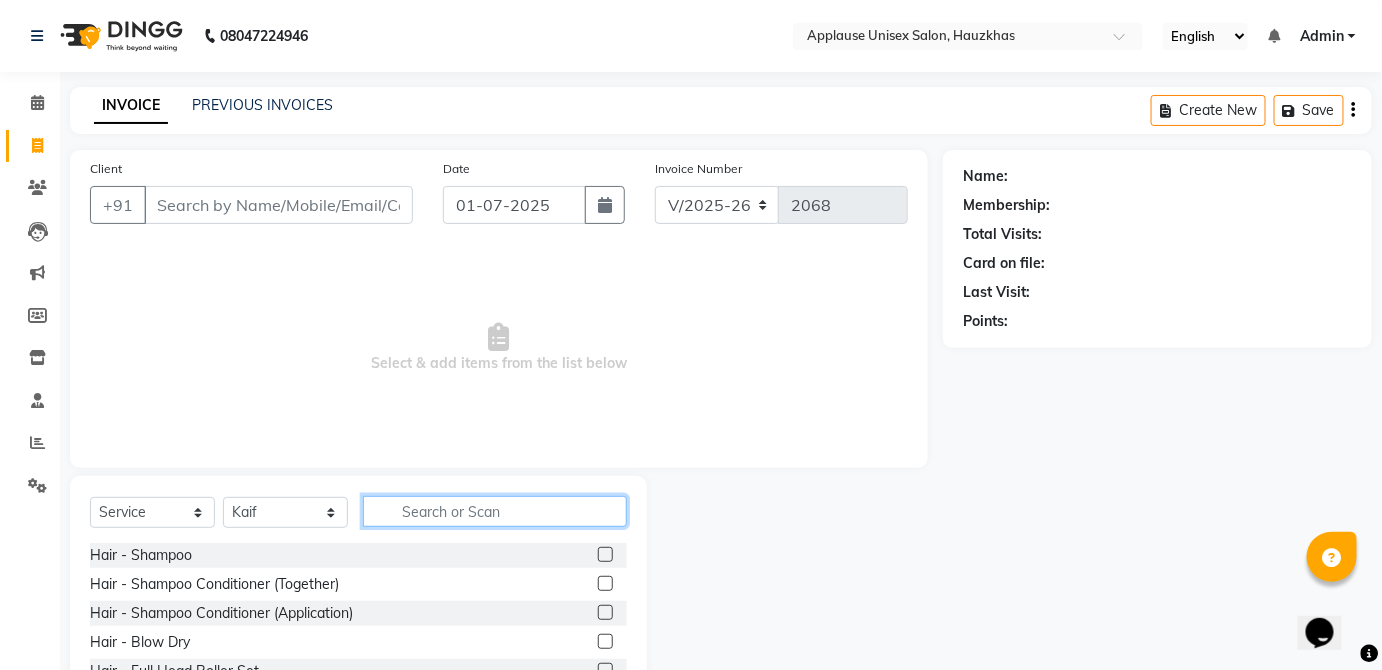 click 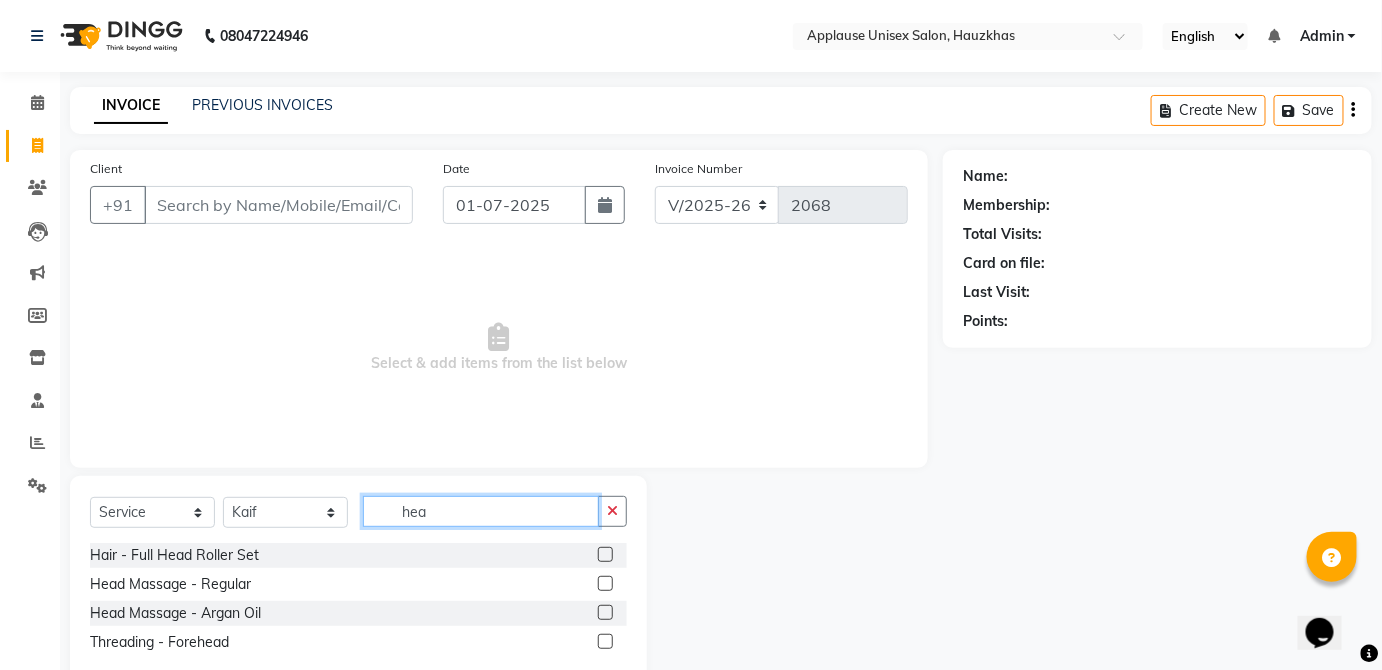 type on "hea" 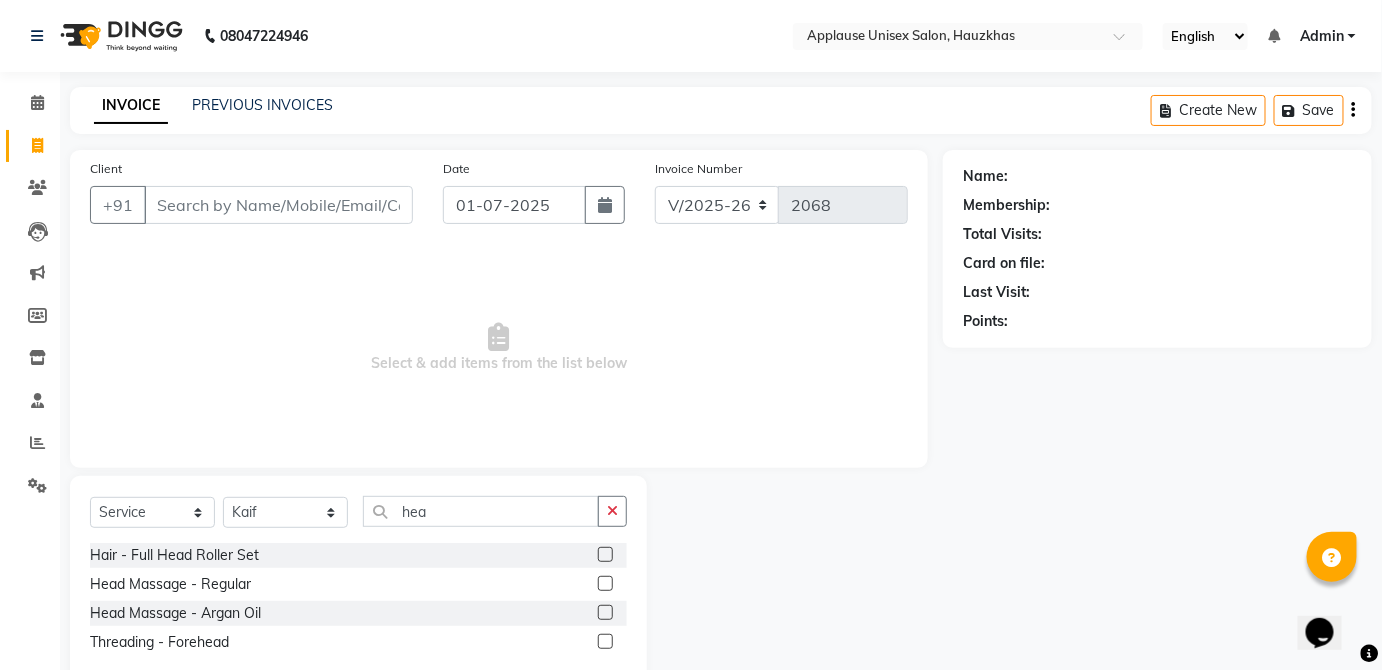 click on "Client +91 Date [DATE] Invoice Number V/2025 V/[PHONE_NUMBER]  Select & add items from the list below" 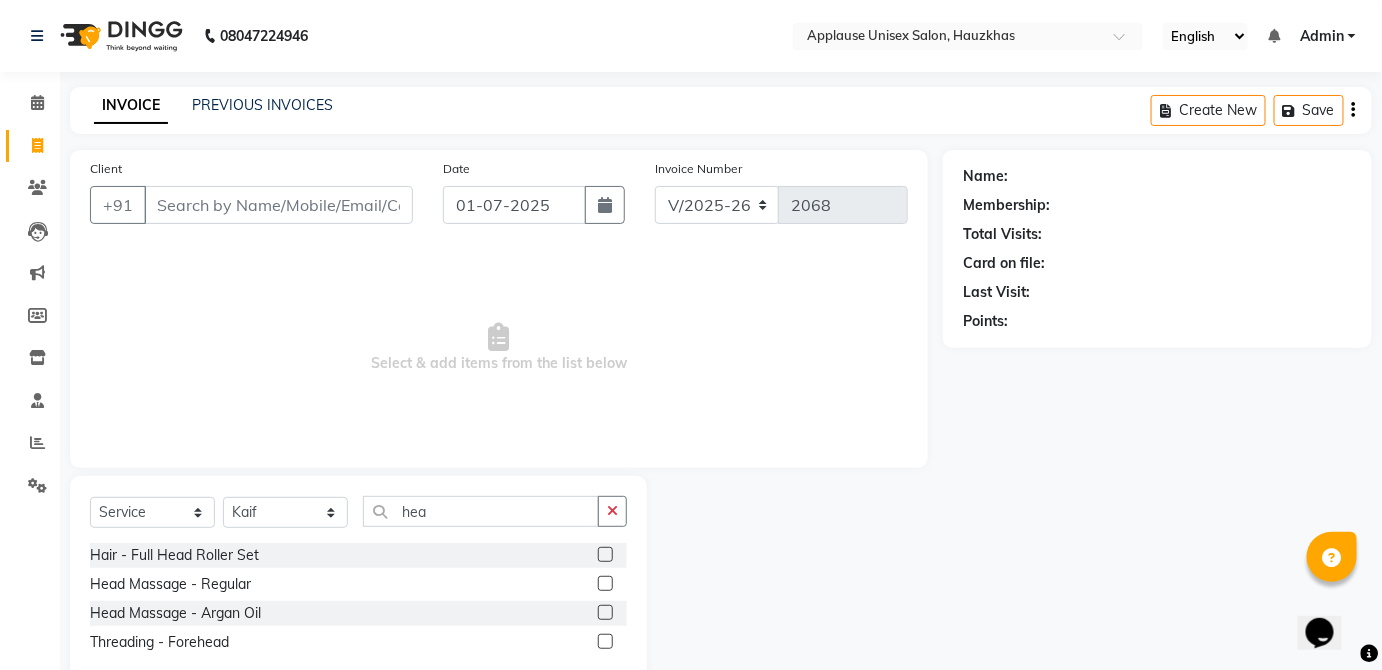 click at bounding box center [604, 584] 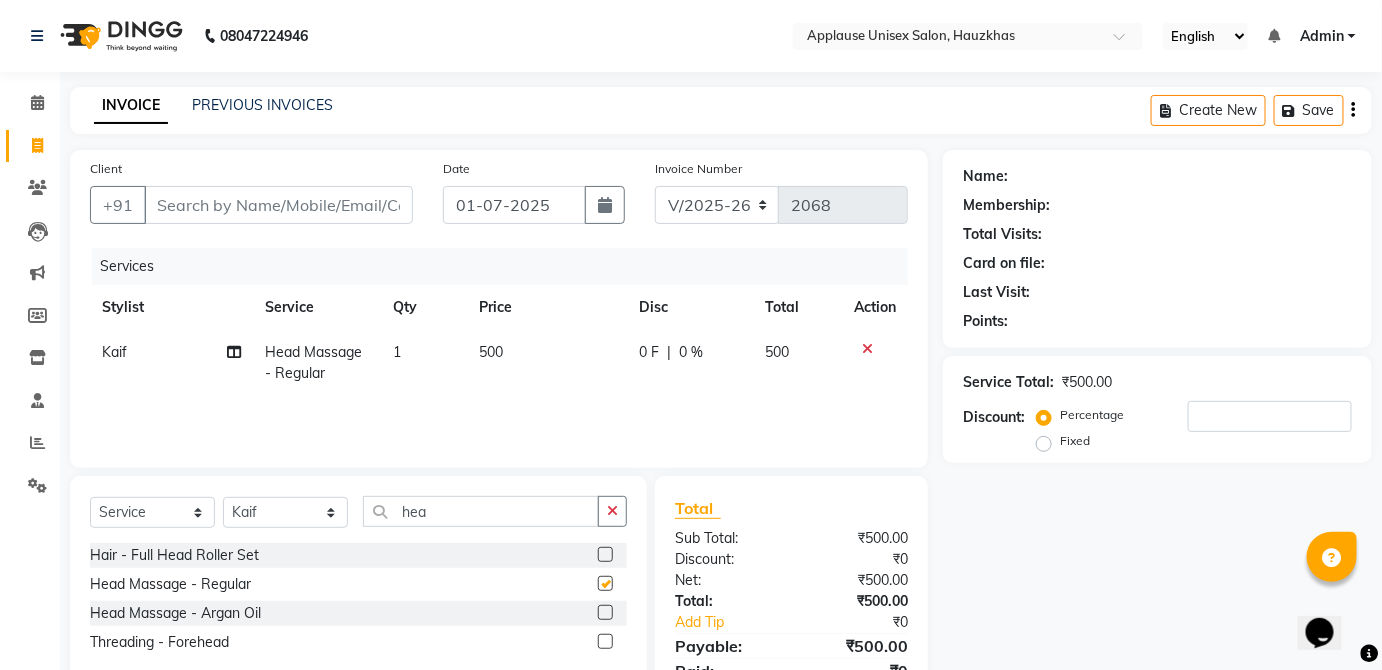 click on "500" 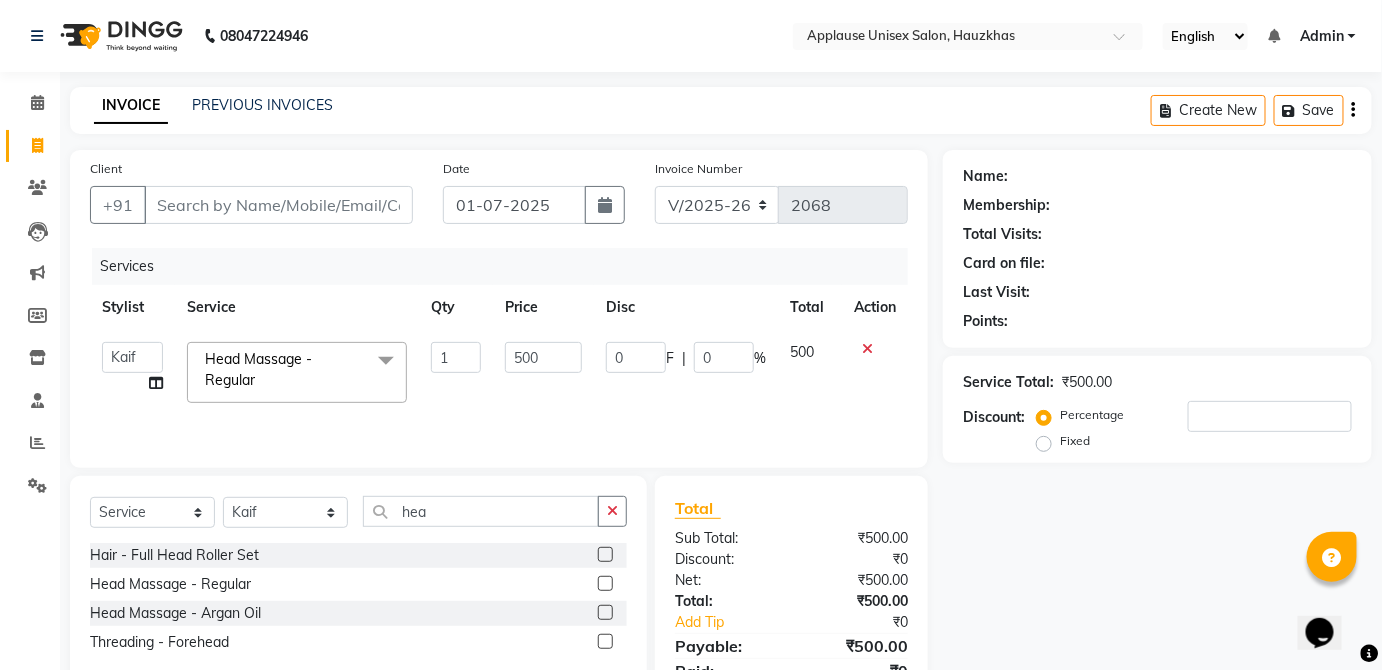checkbox on "false" 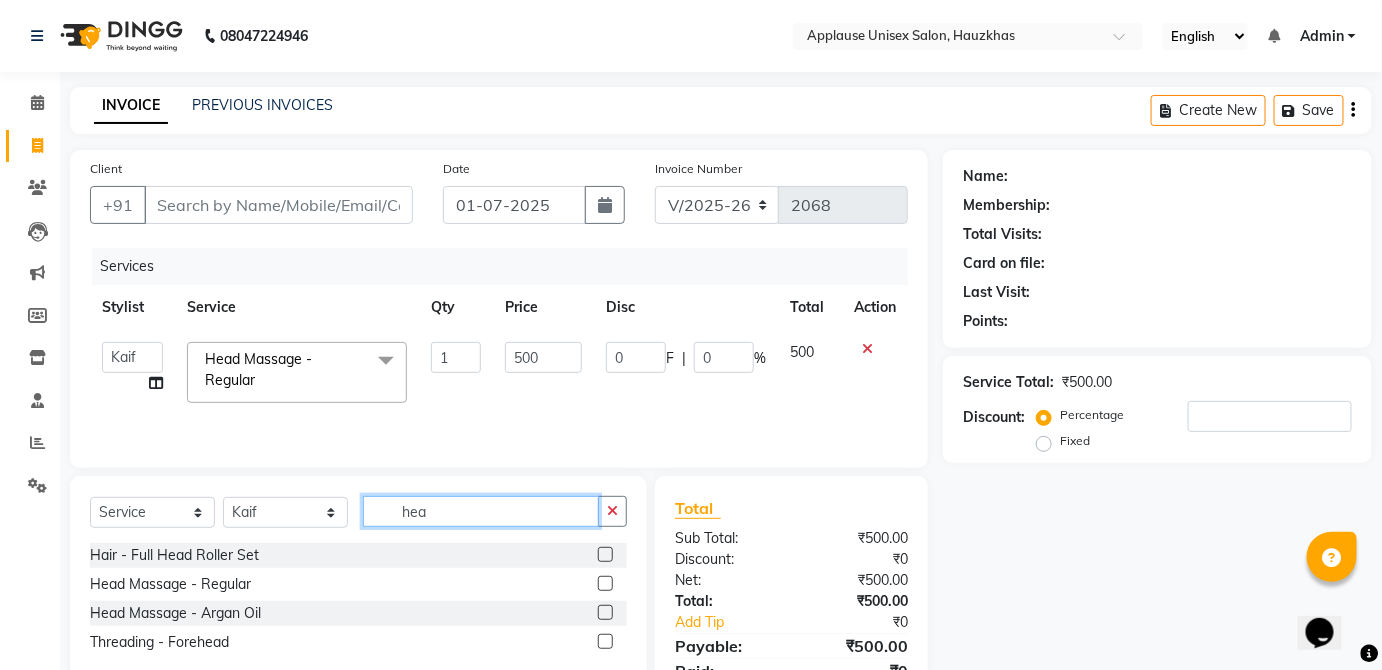 click on "hea" 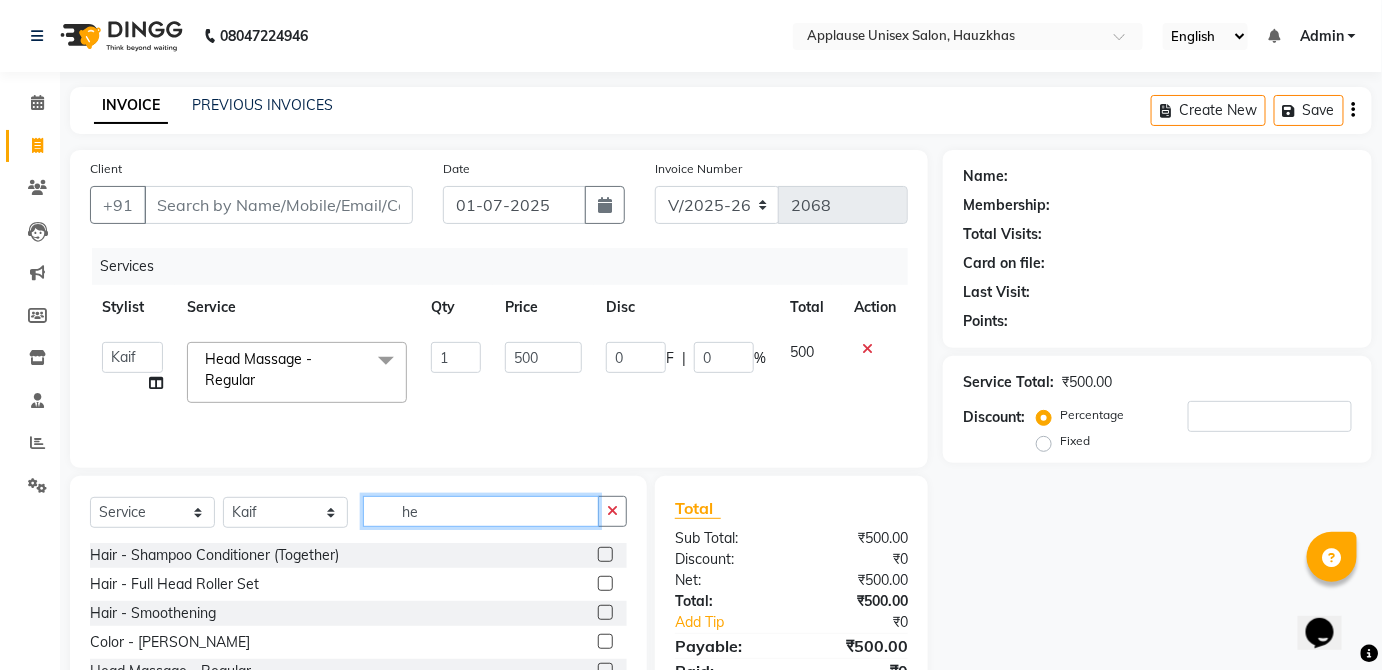 type on "h" 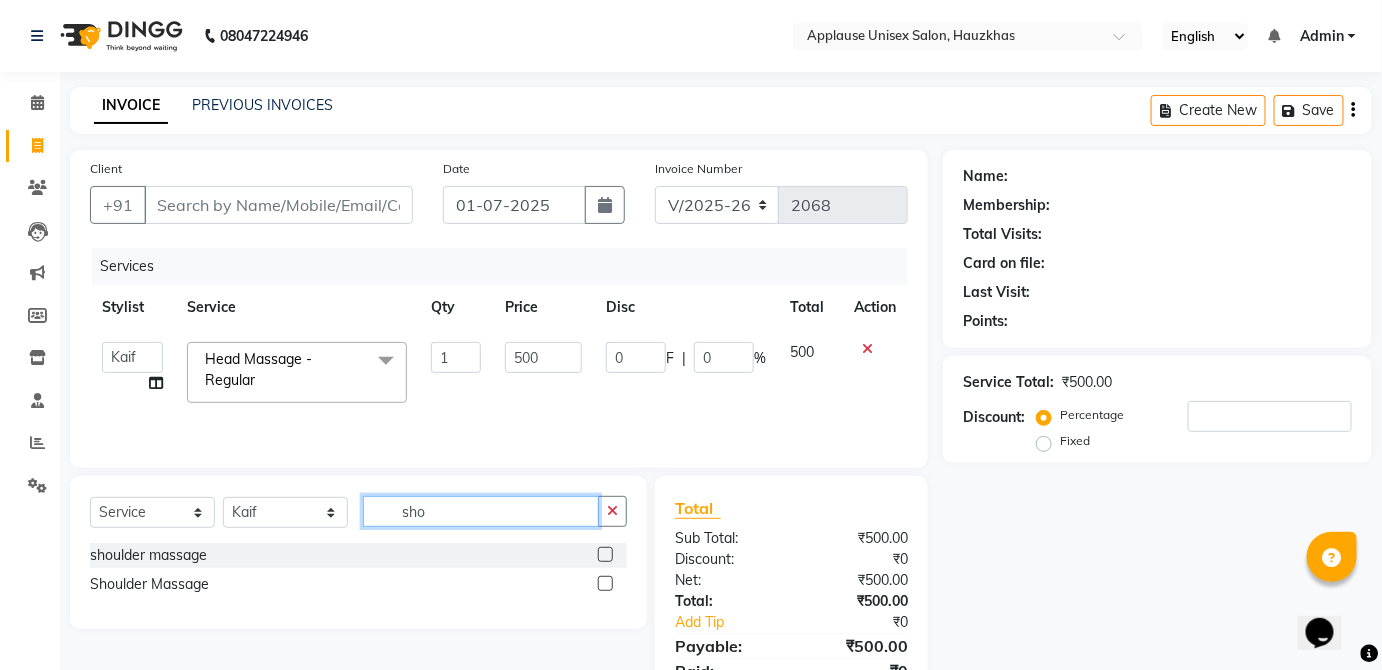 type on "sho" 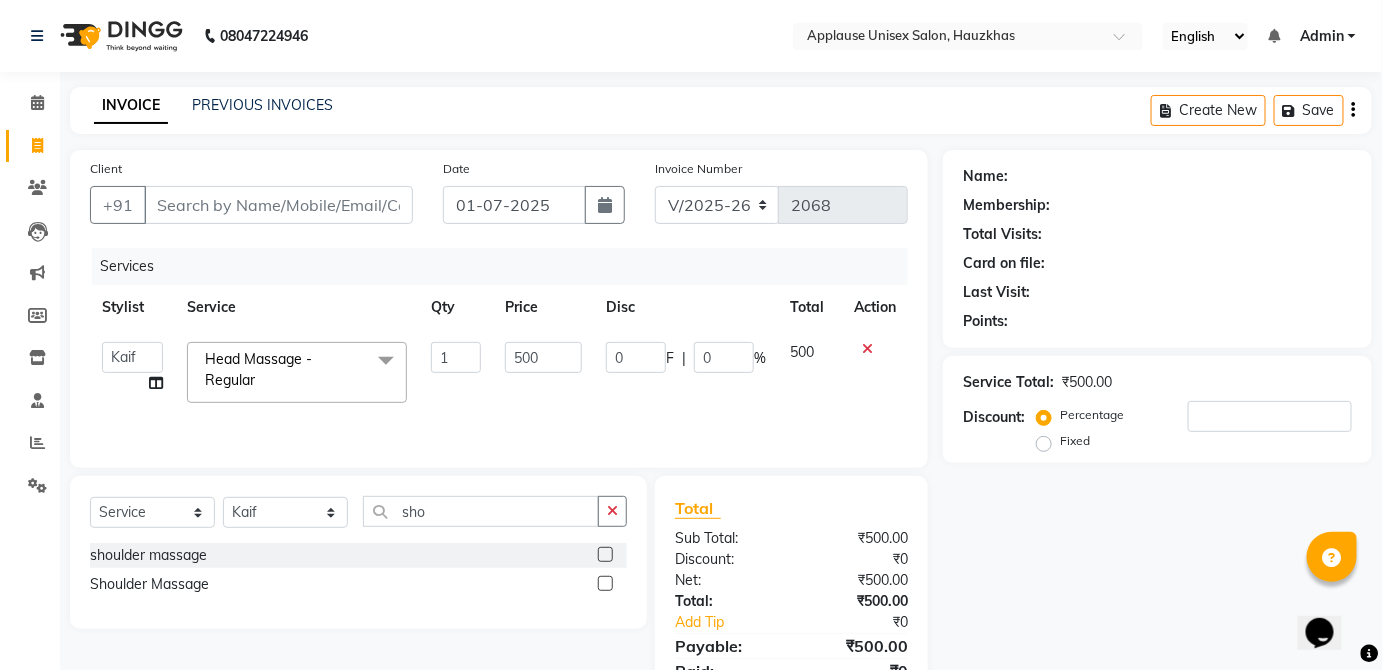 click 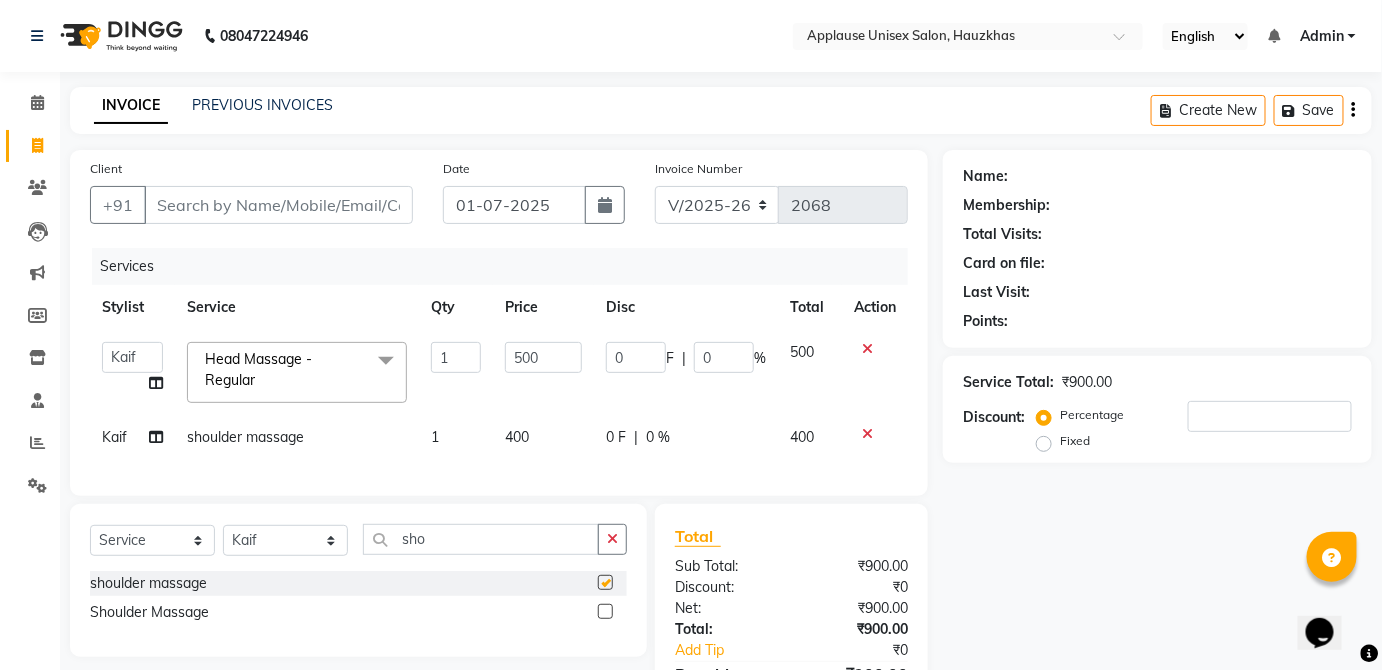 click on "0 F | 0 %" 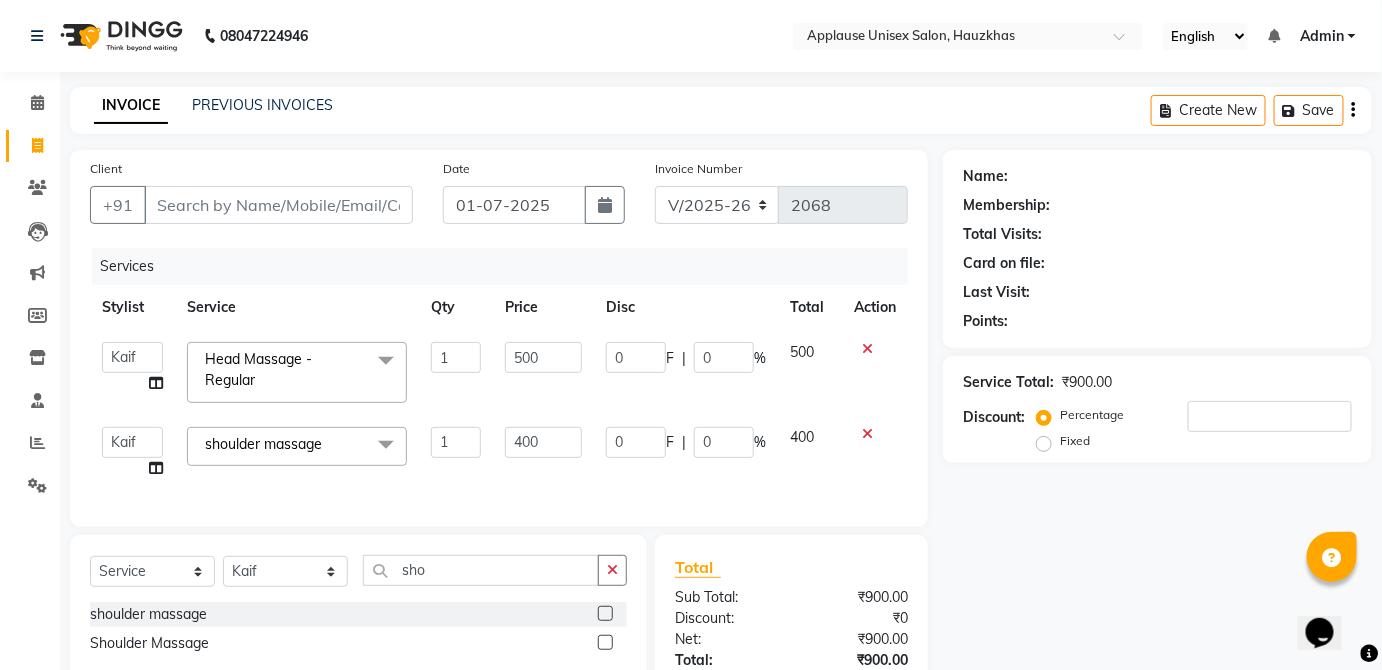 checkbox on "false" 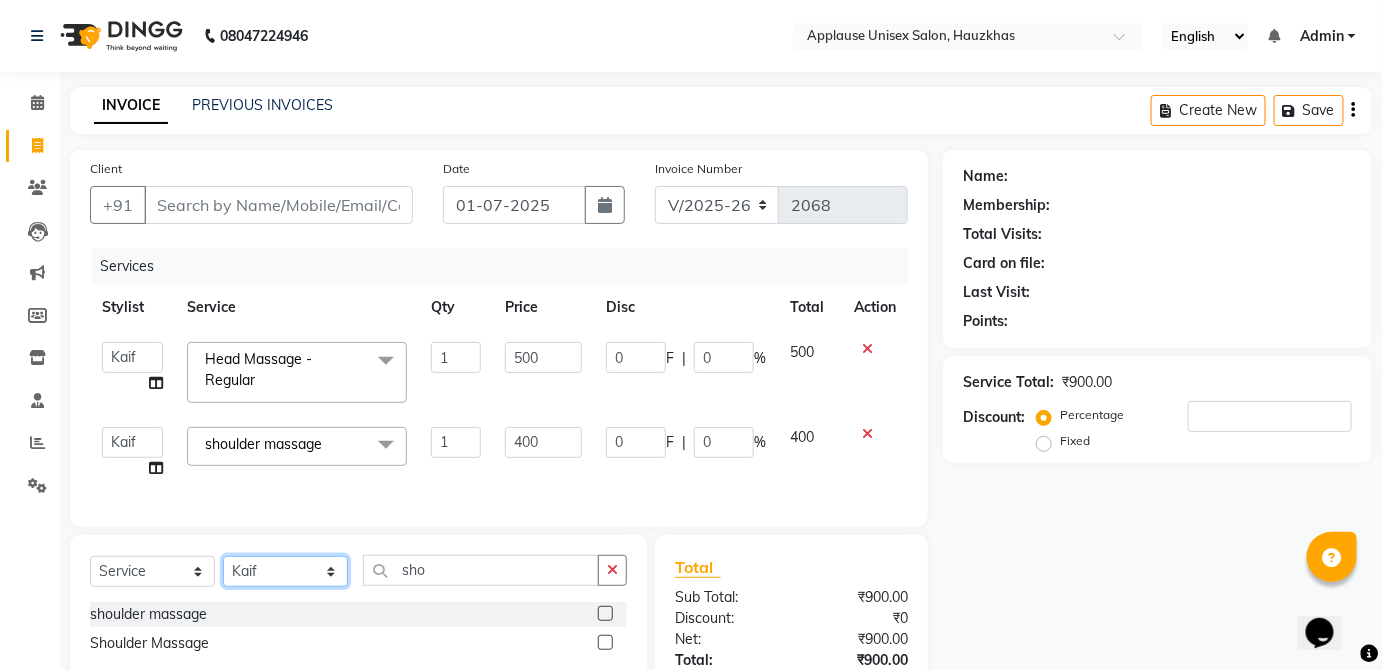 click on "Select Stylist  [PERSON_NAME] [PERSON_NAME] [PERSON_NAME] [PERSON_NAME]  Kaif [PERSON_NAME] [PERSON_NAME] Mamta Manager [PERSON_NAME] rahul  [PERSON_NAME] [PERSON_NAME] [PERSON_NAME] V.k" 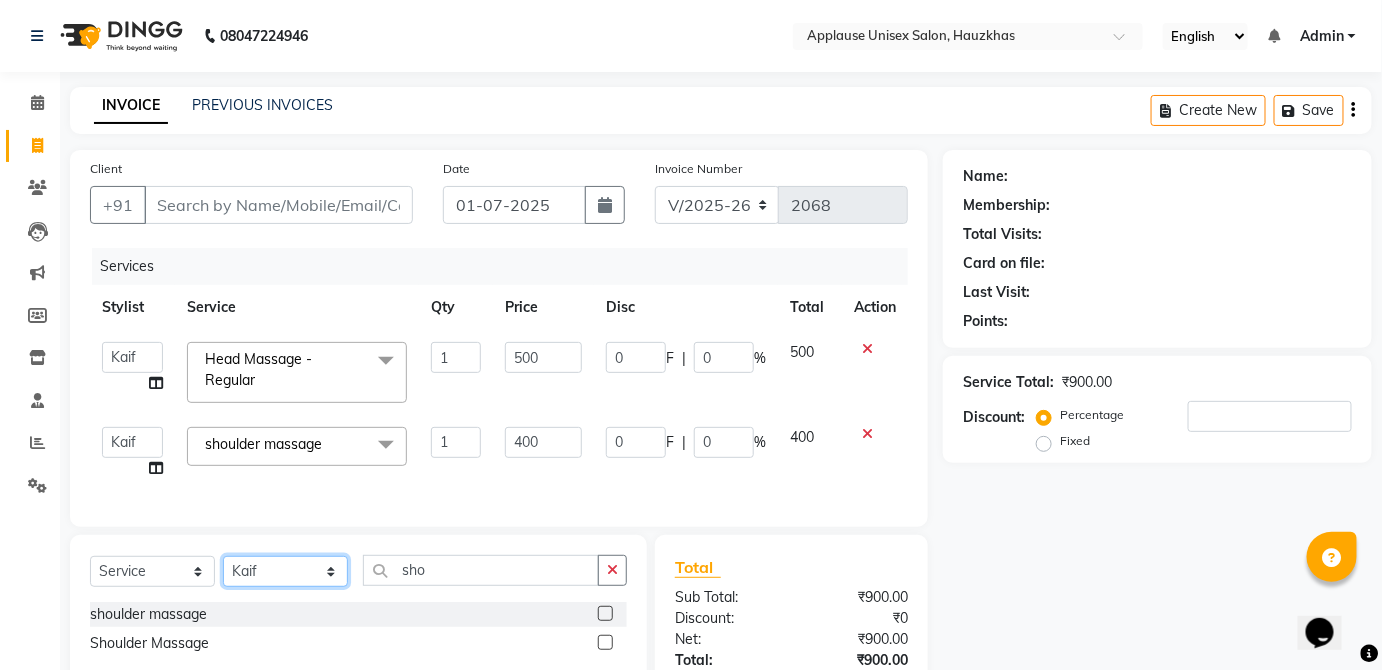 select on "64027" 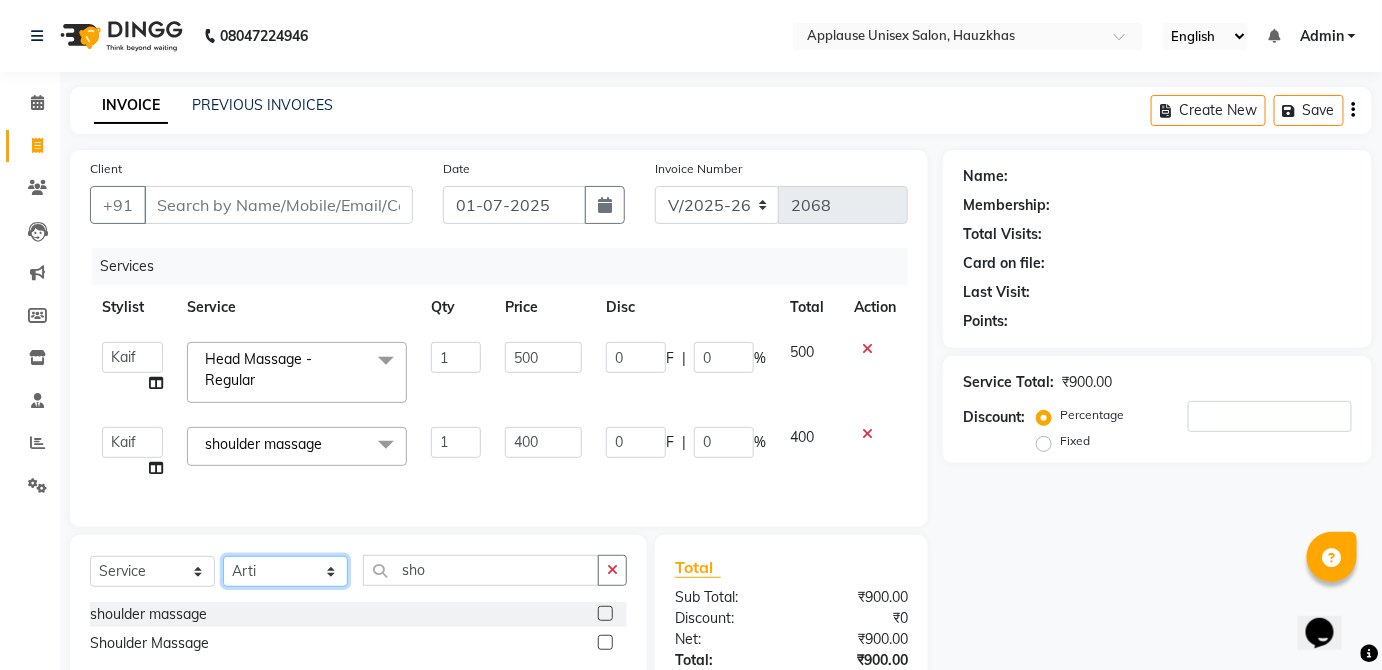 click on "Select Stylist  [PERSON_NAME] [PERSON_NAME] [PERSON_NAME] [PERSON_NAME]  Kaif [PERSON_NAME] [PERSON_NAME] Mamta Manager [PERSON_NAME] rahul  [PERSON_NAME] [PERSON_NAME] [PERSON_NAME] V.k" 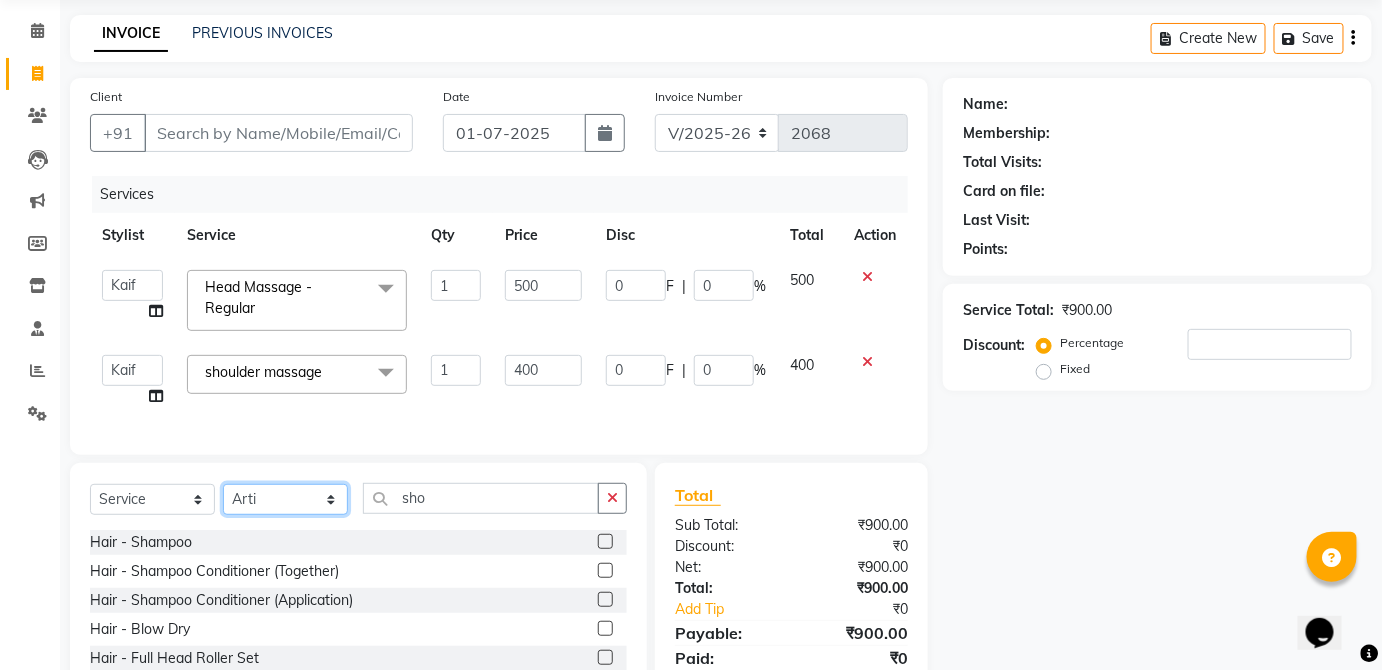 scroll, scrollTop: 82, scrollLeft: 0, axis: vertical 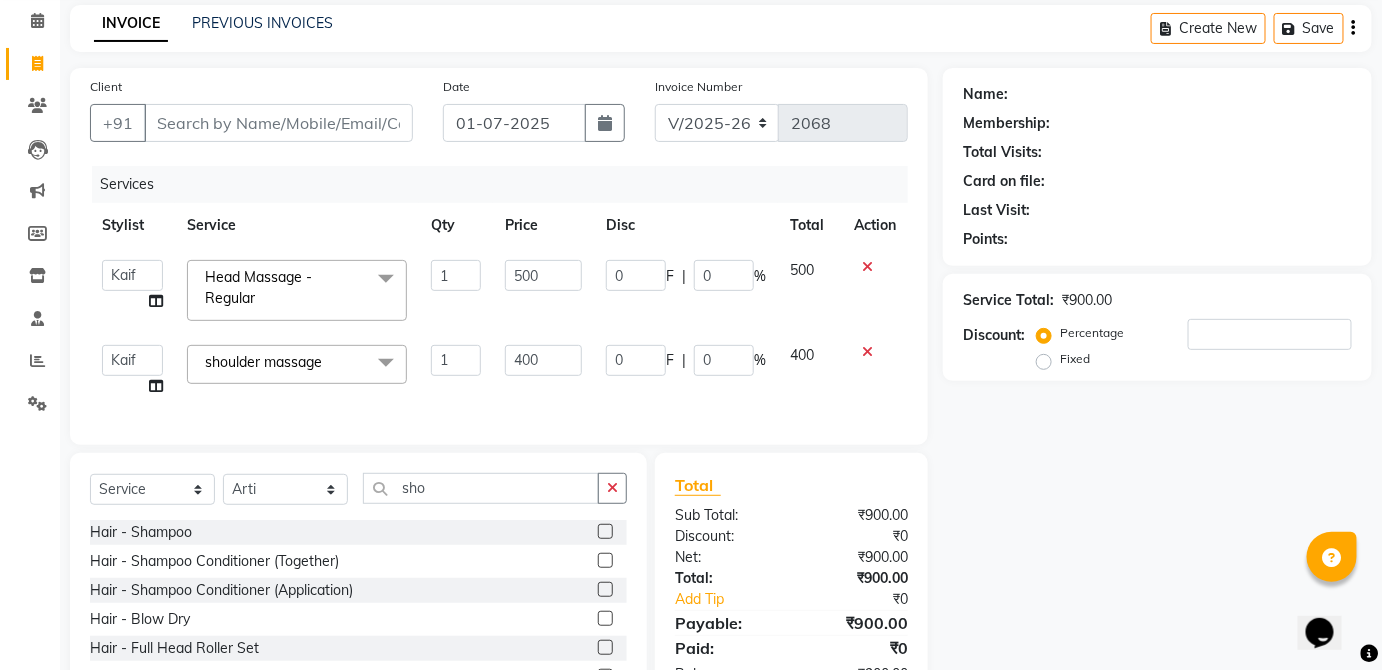 click 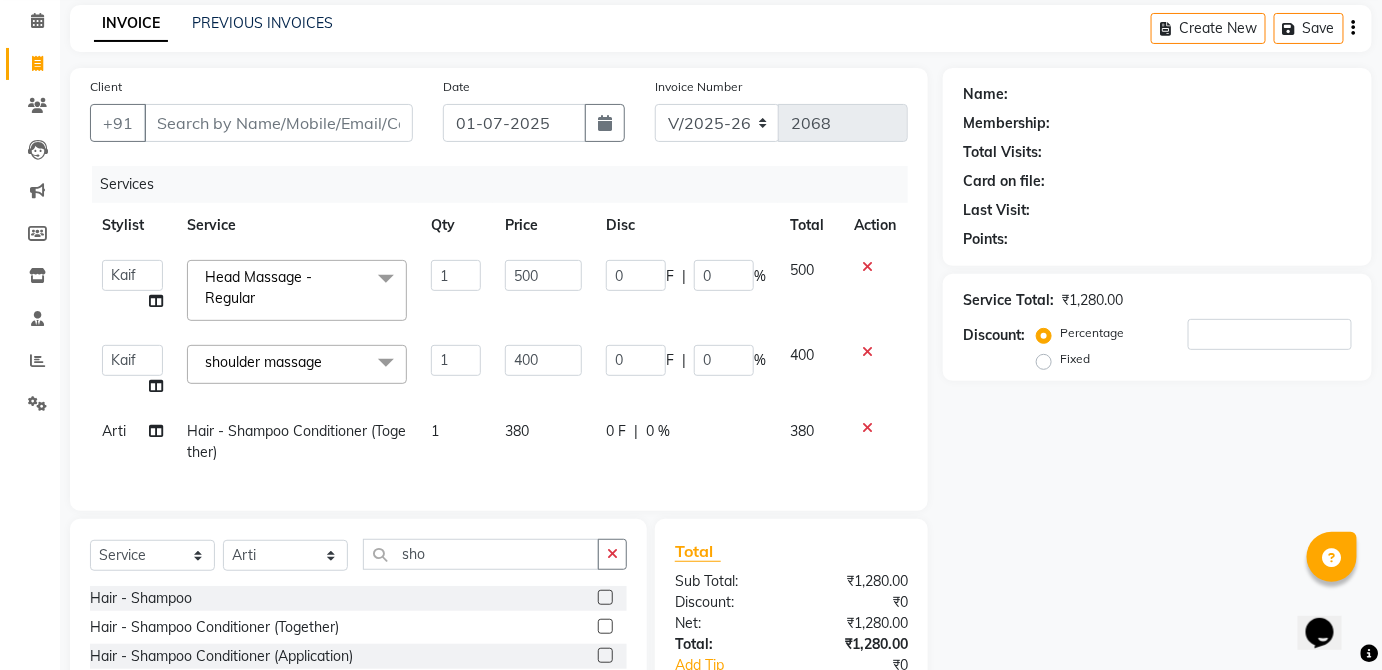 click 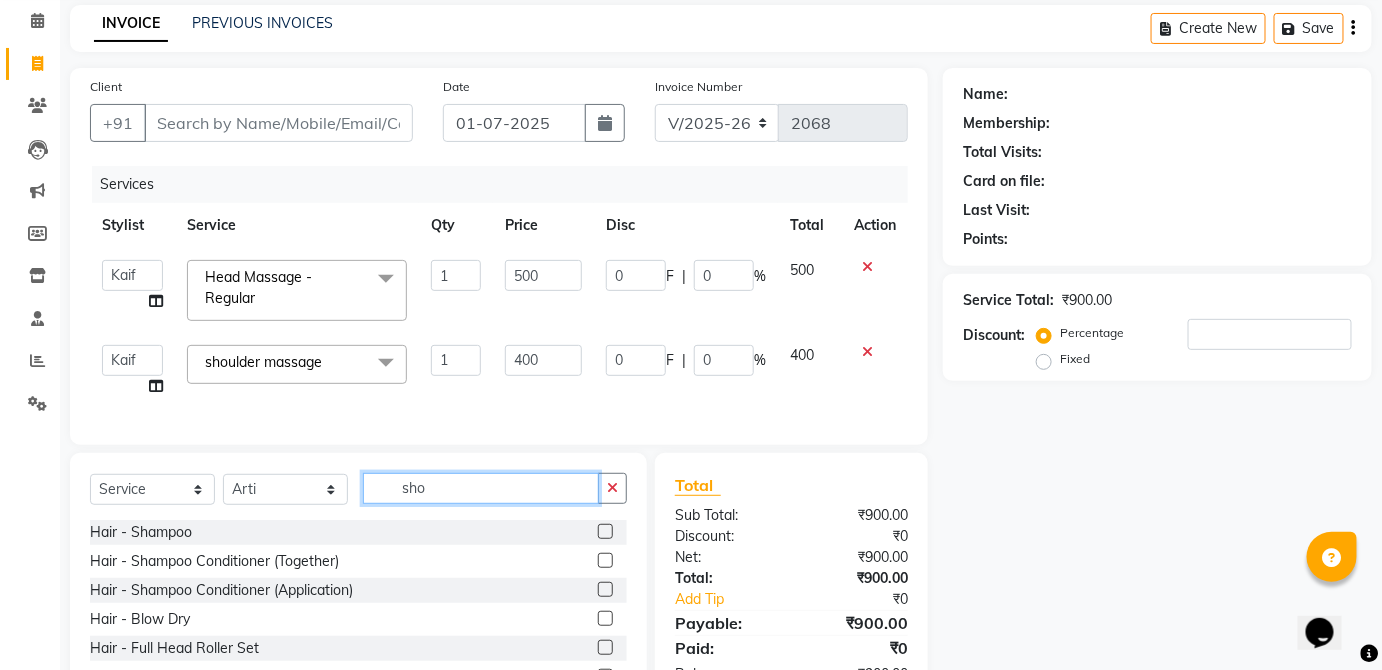 click on "sho" 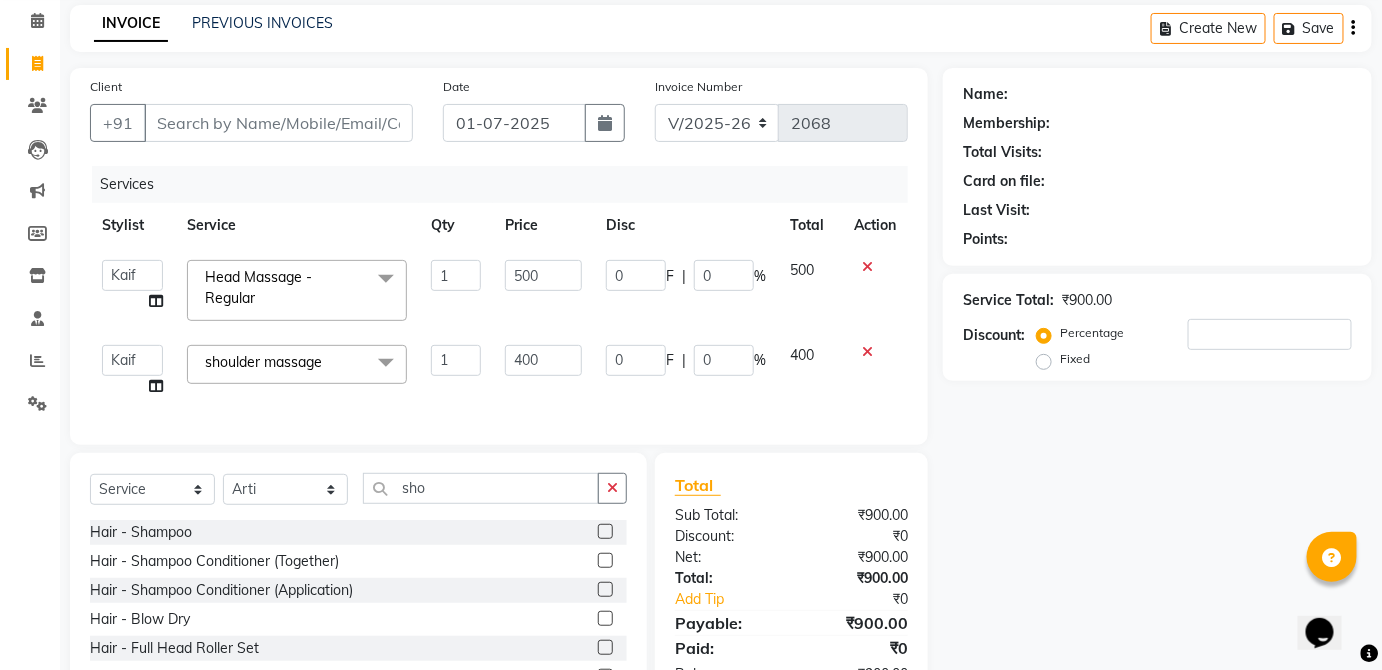 click 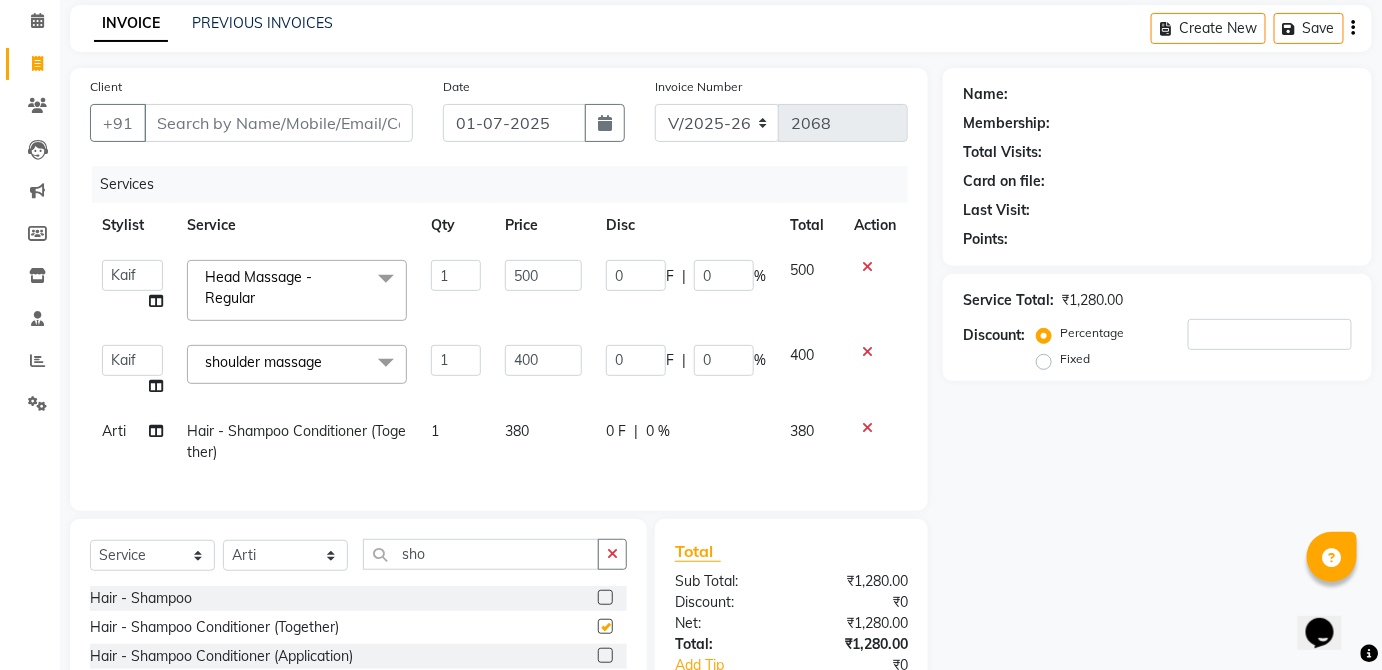 checkbox on "false" 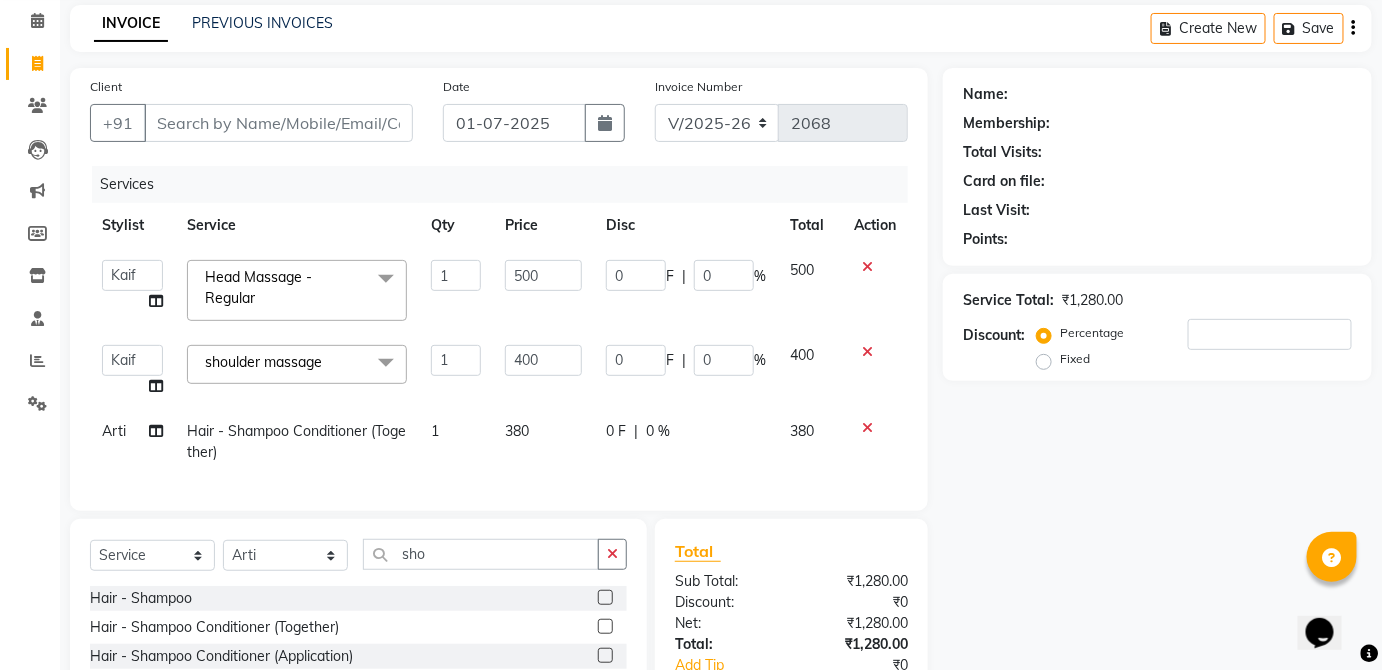click on "380" 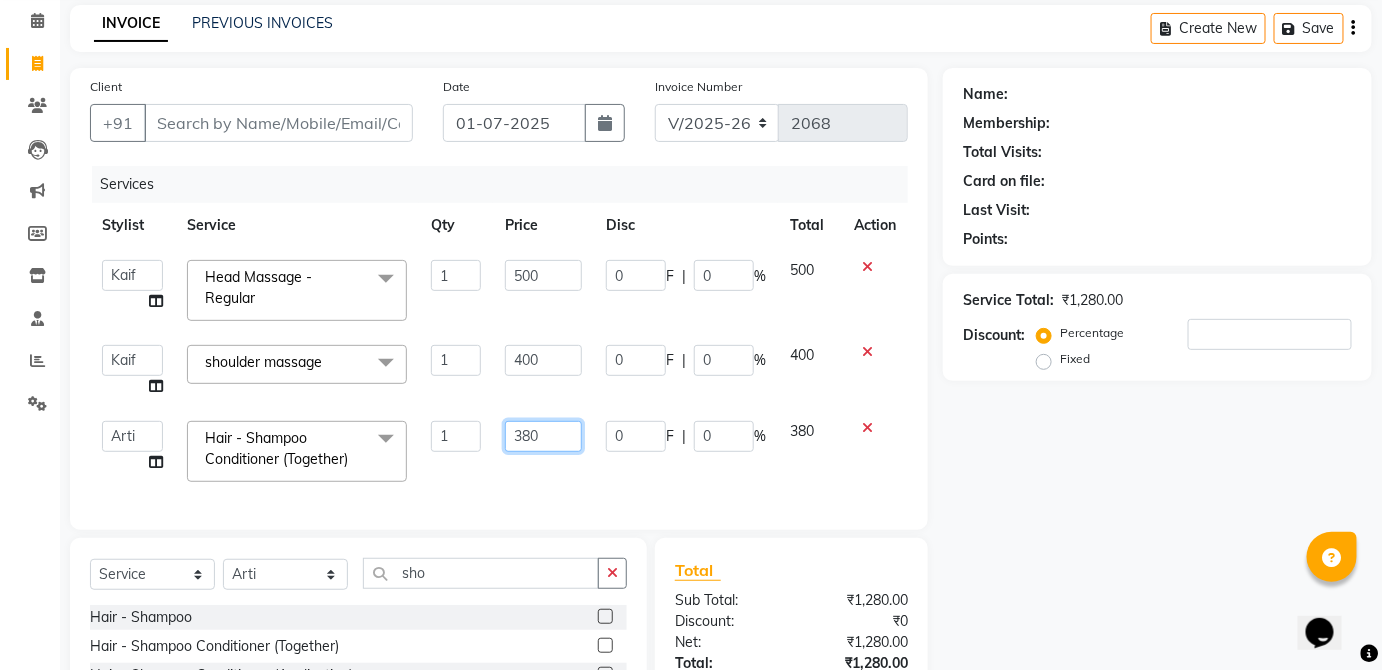 click on "380" 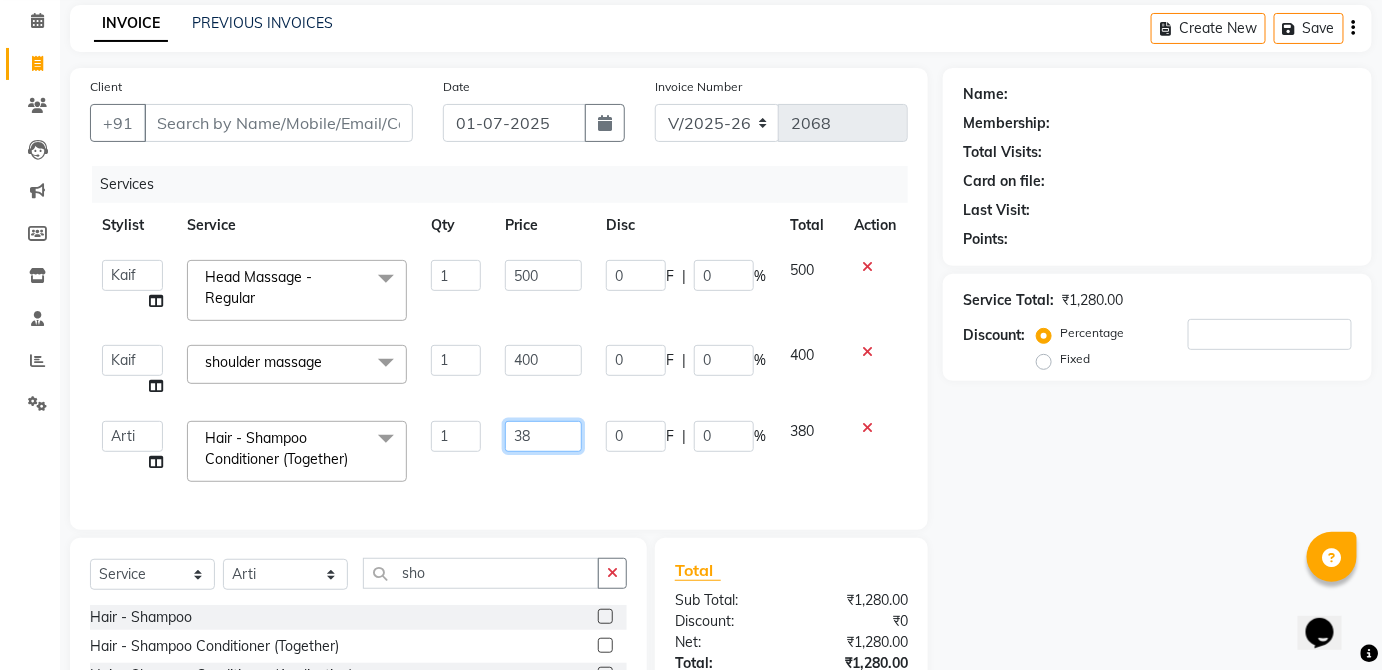 type on "3" 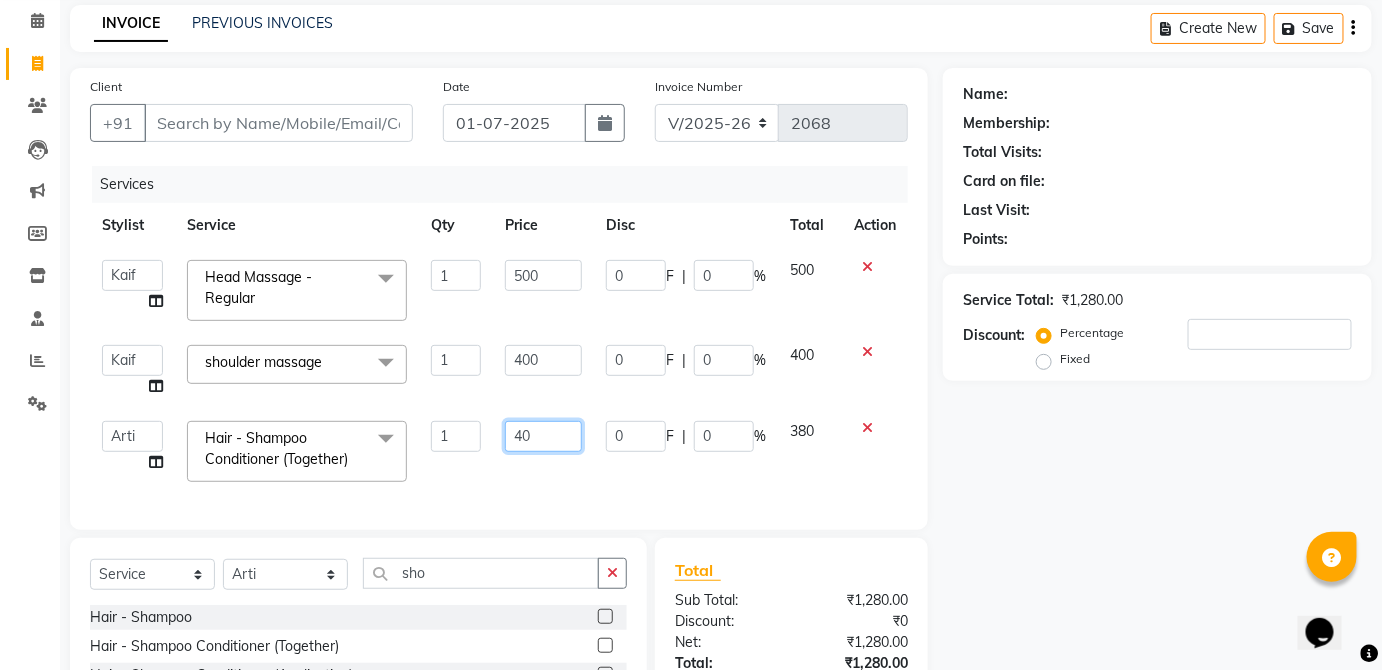 type on "400" 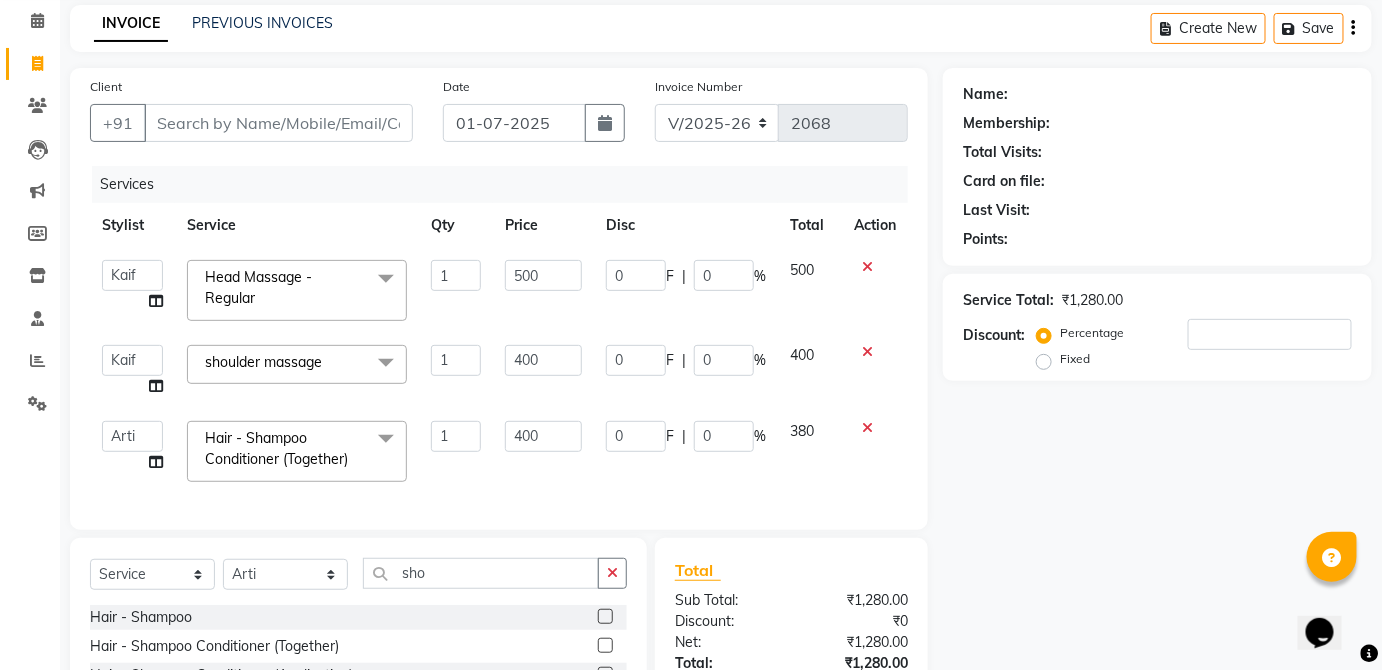 click on "380" 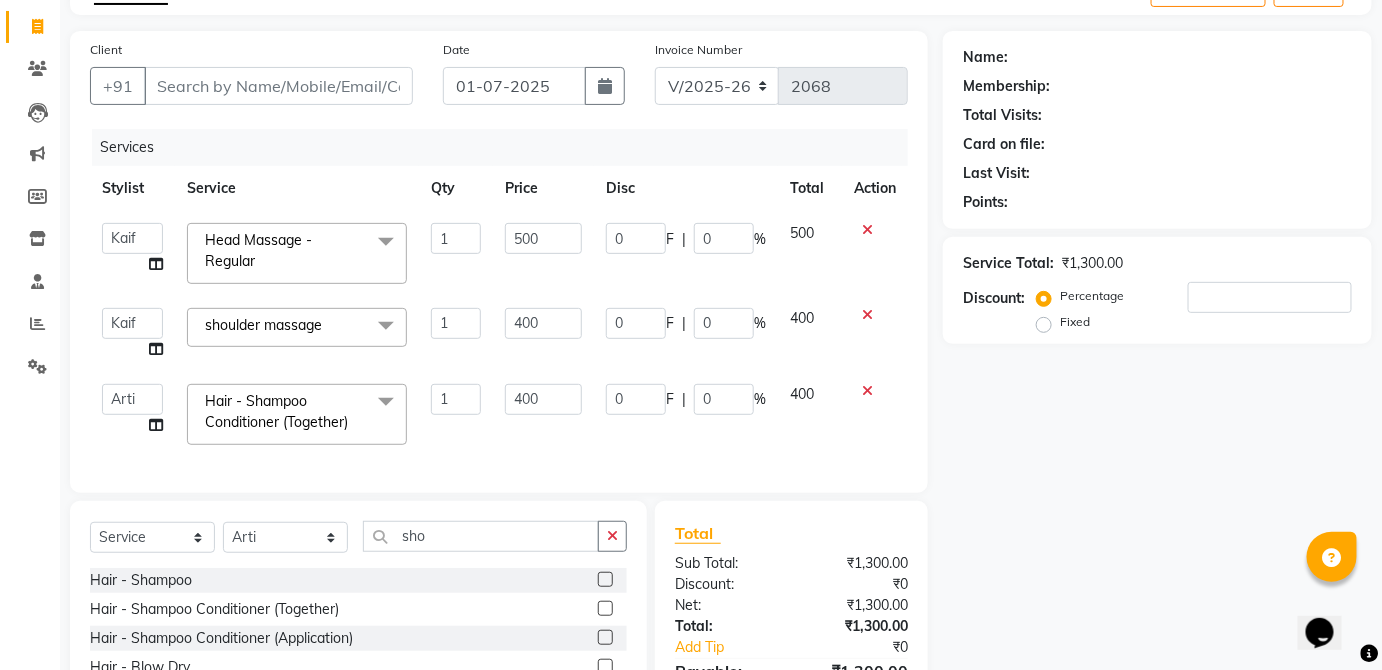 scroll, scrollTop: 127, scrollLeft: 0, axis: vertical 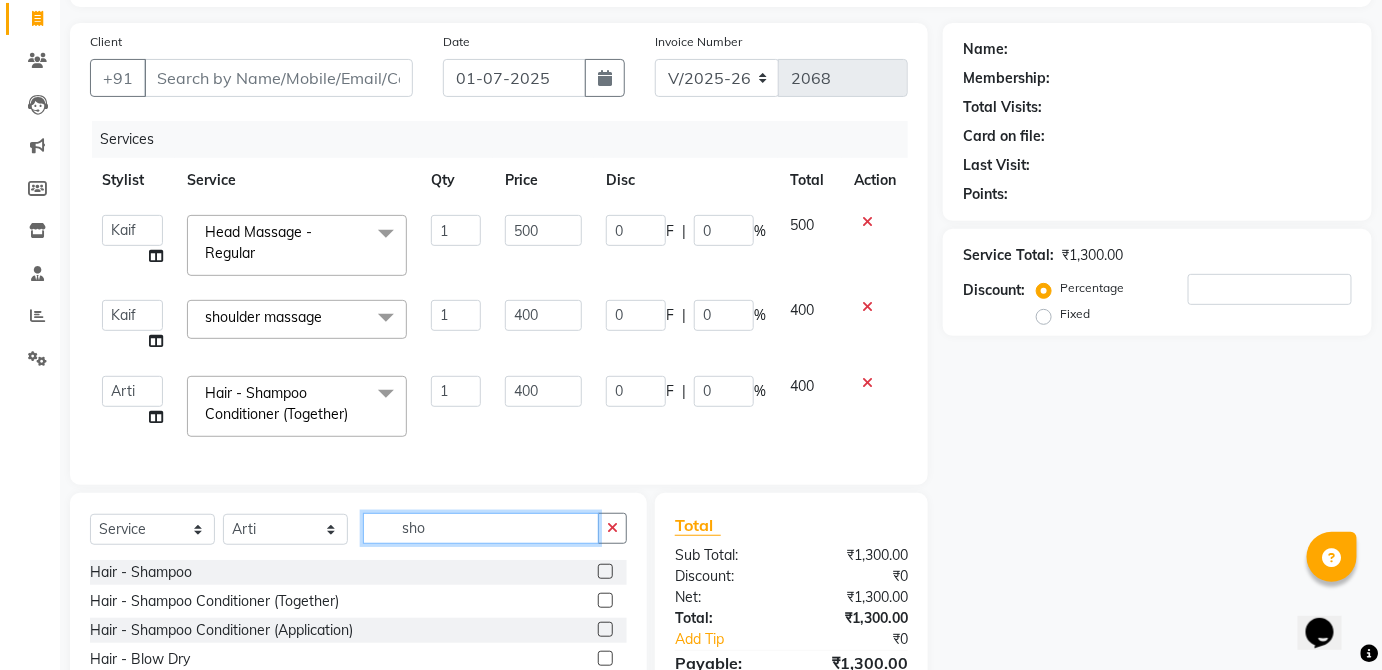click on "sho" 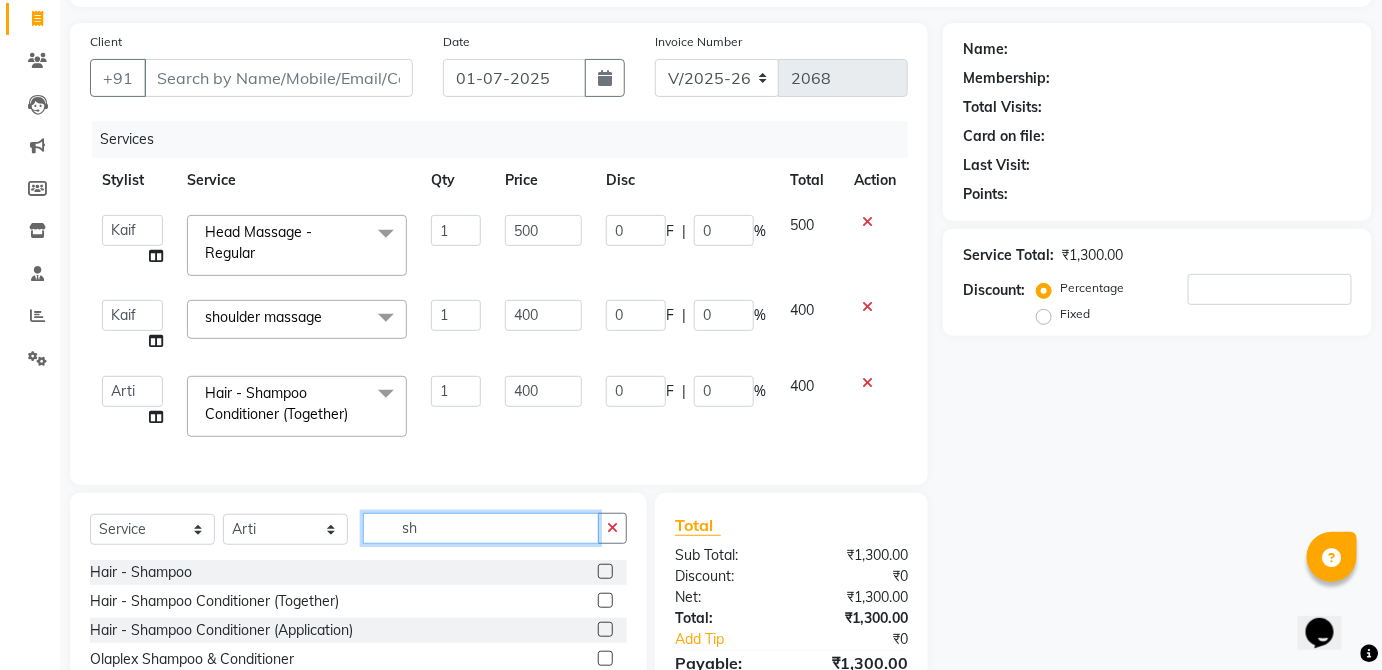 type on "s" 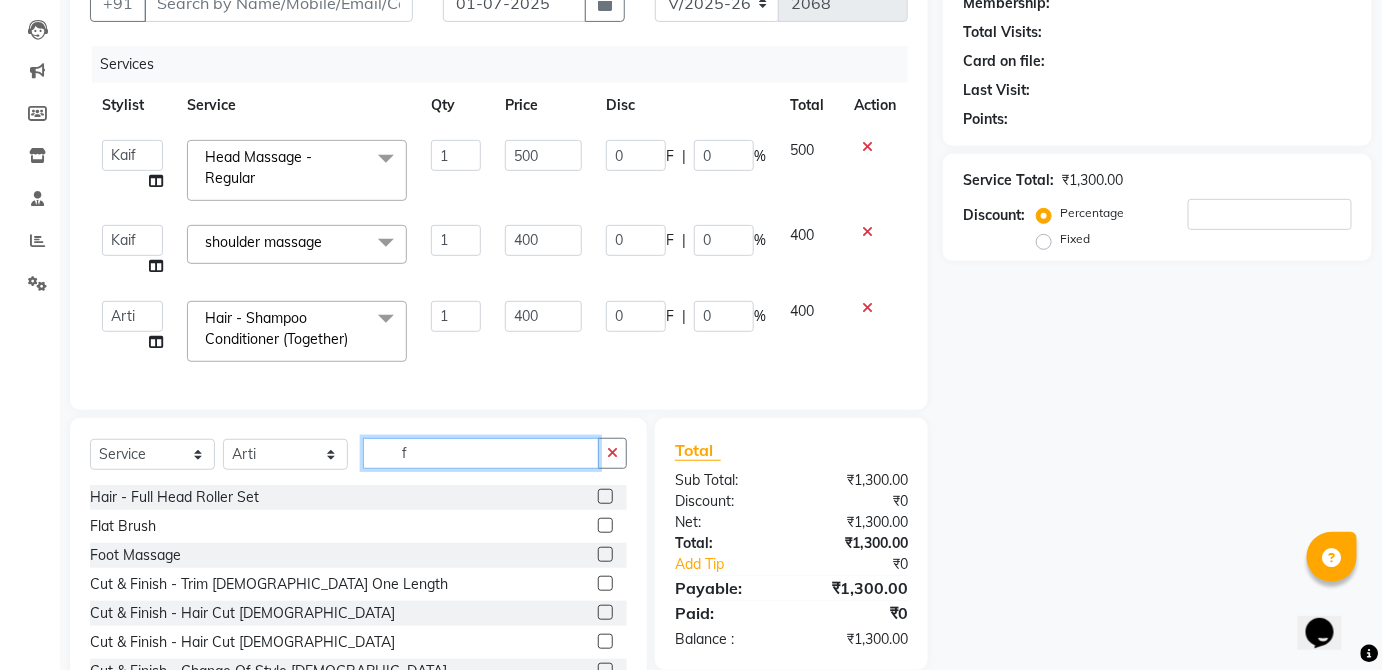 scroll, scrollTop: 202, scrollLeft: 0, axis: vertical 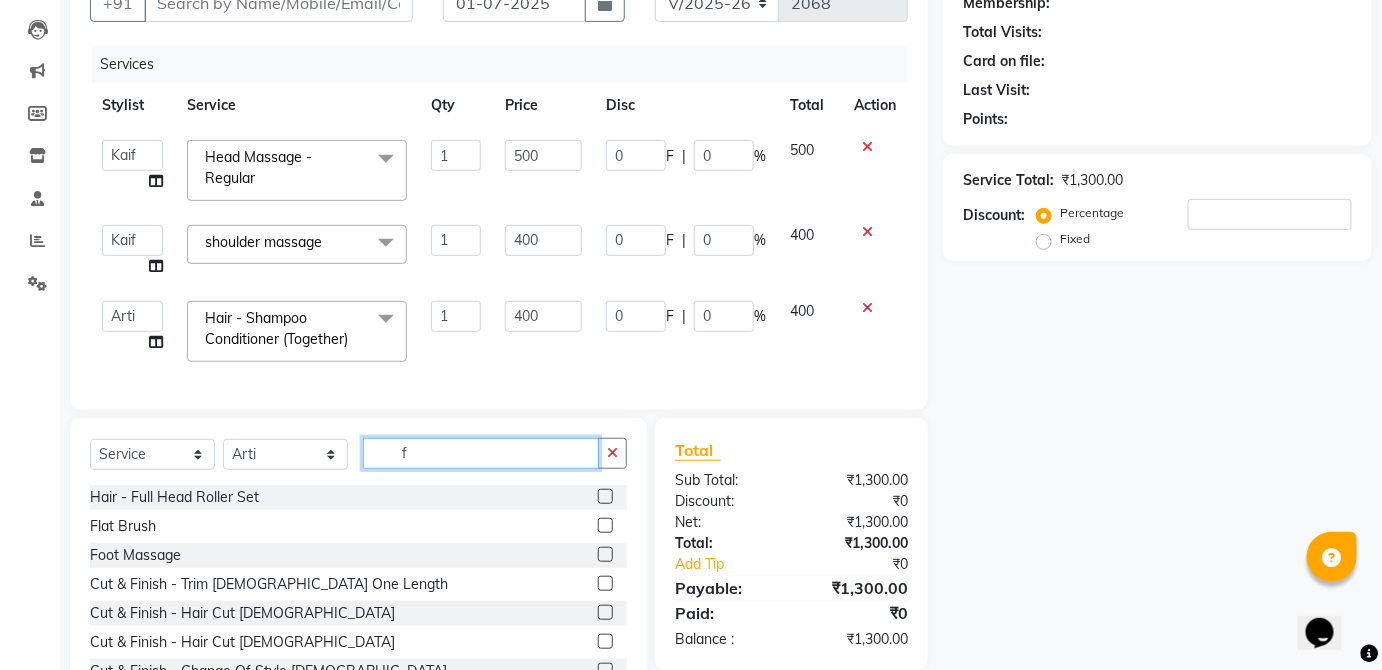 type on "f" 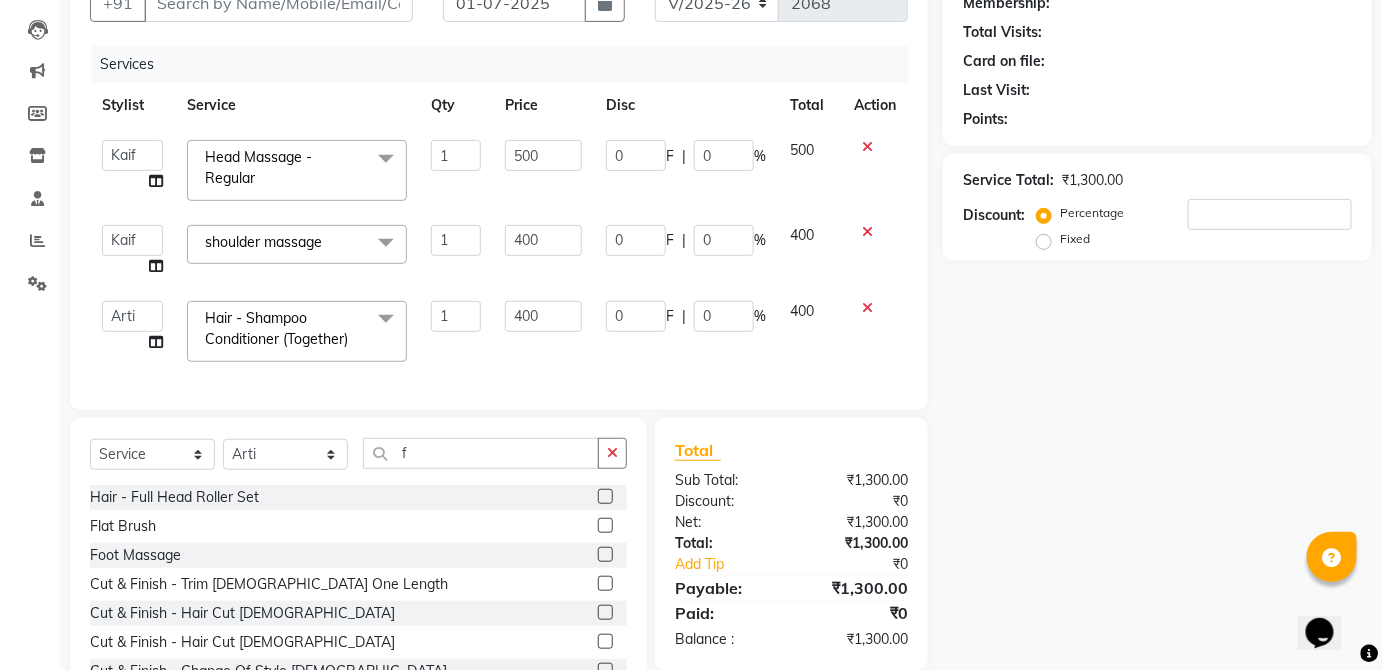 click 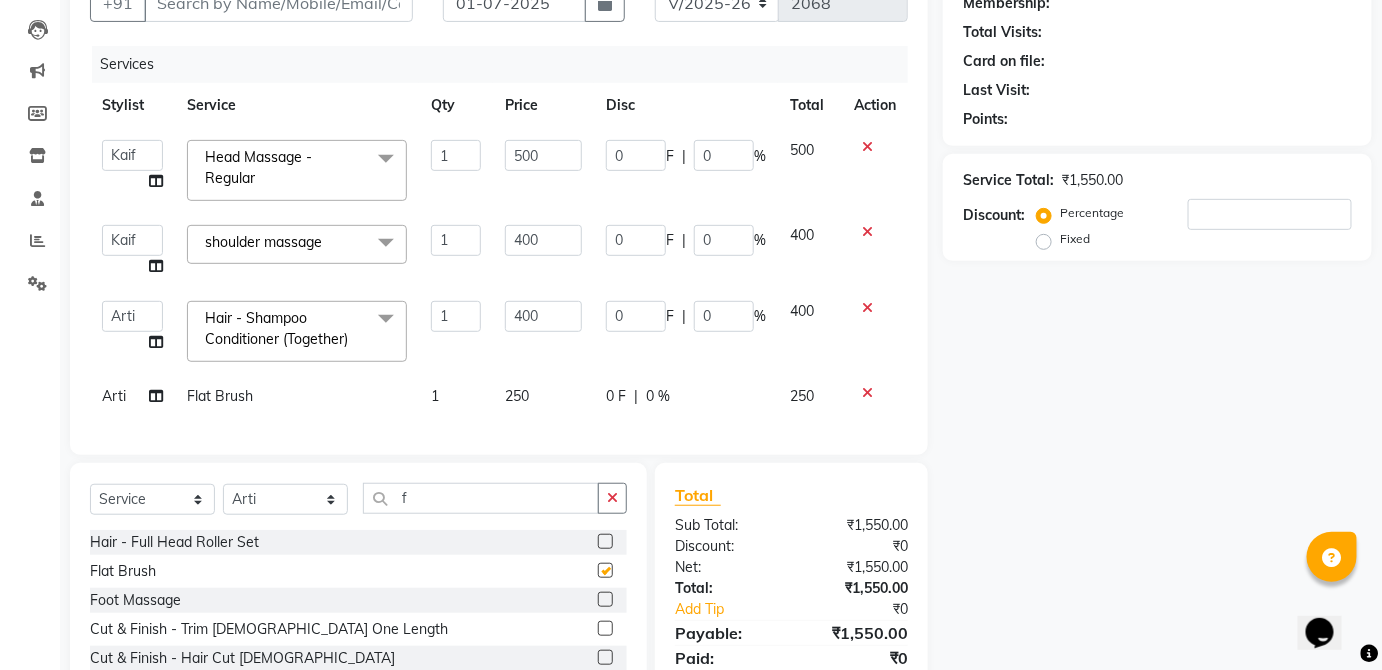 click on "0 F | 0 %" 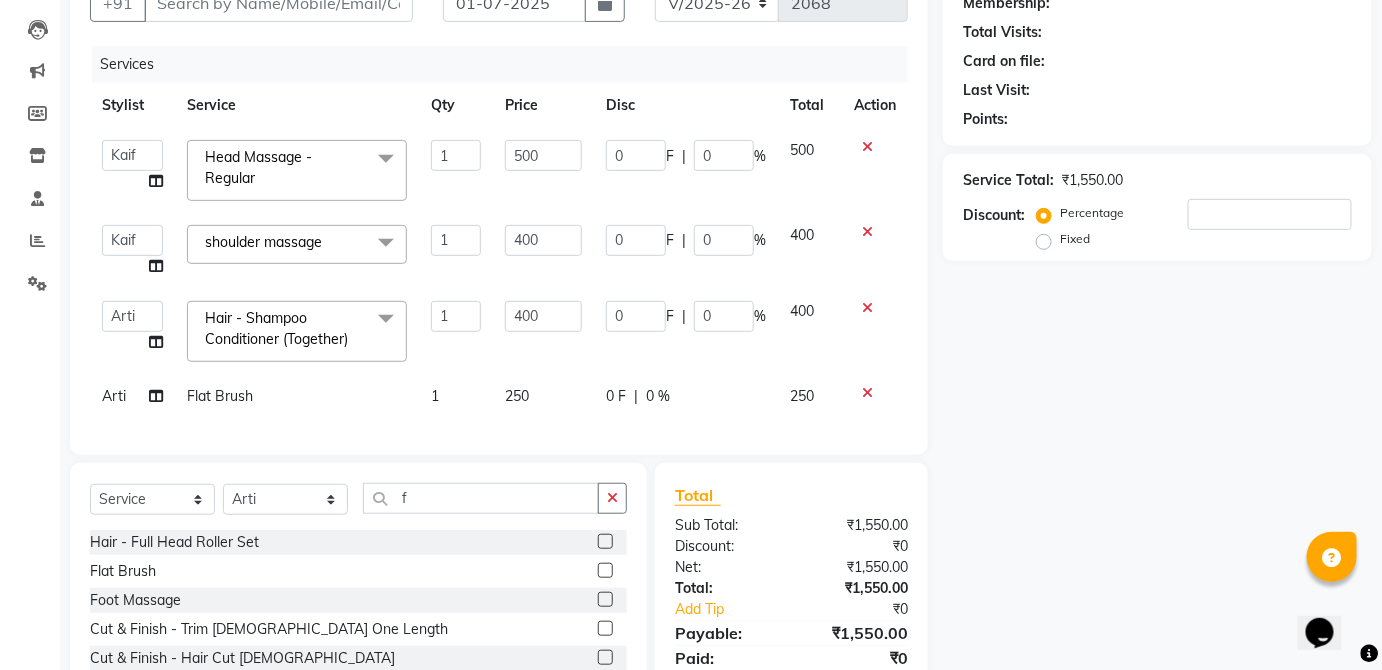 checkbox on "false" 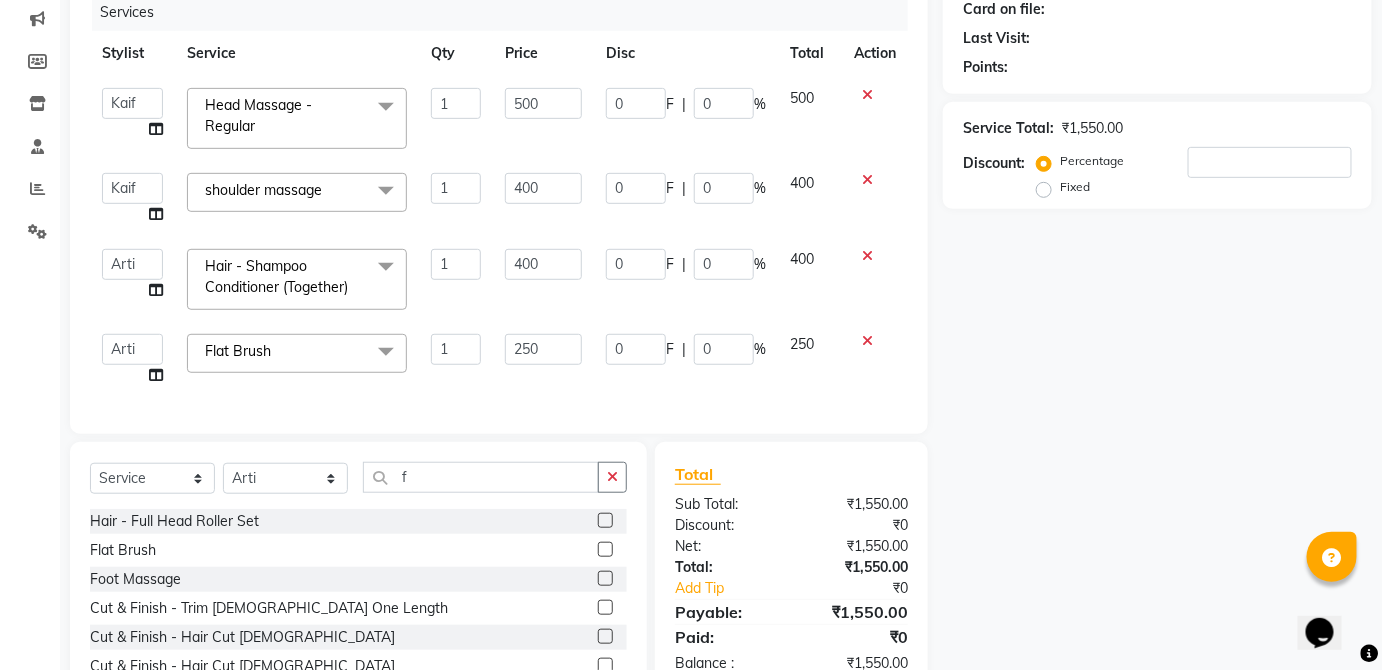 scroll, scrollTop: 260, scrollLeft: 0, axis: vertical 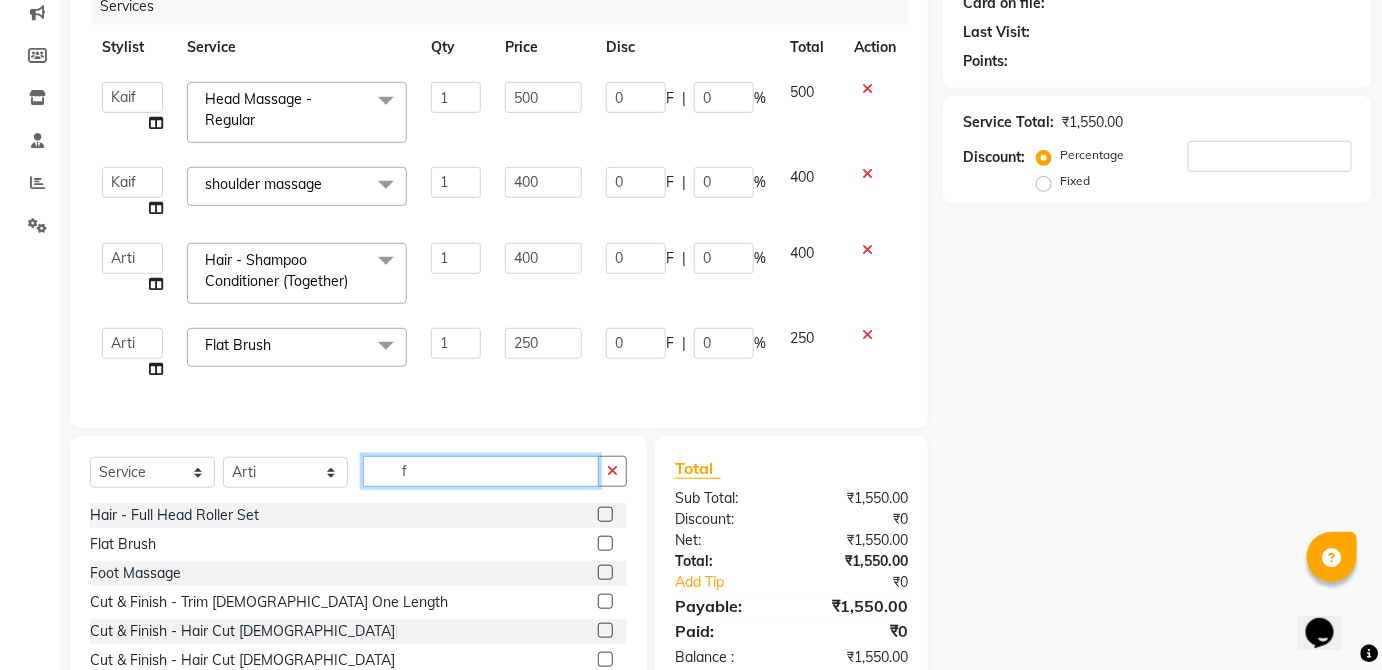 click on "f" 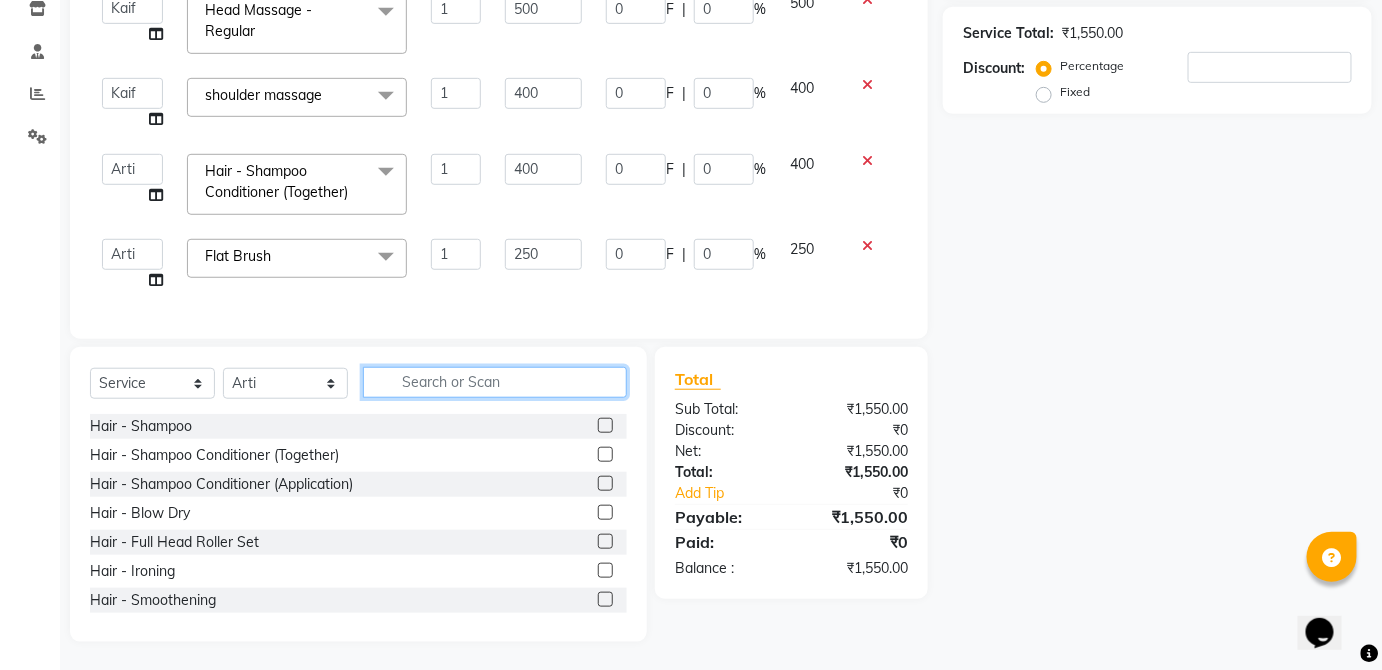 scroll, scrollTop: 303, scrollLeft: 0, axis: vertical 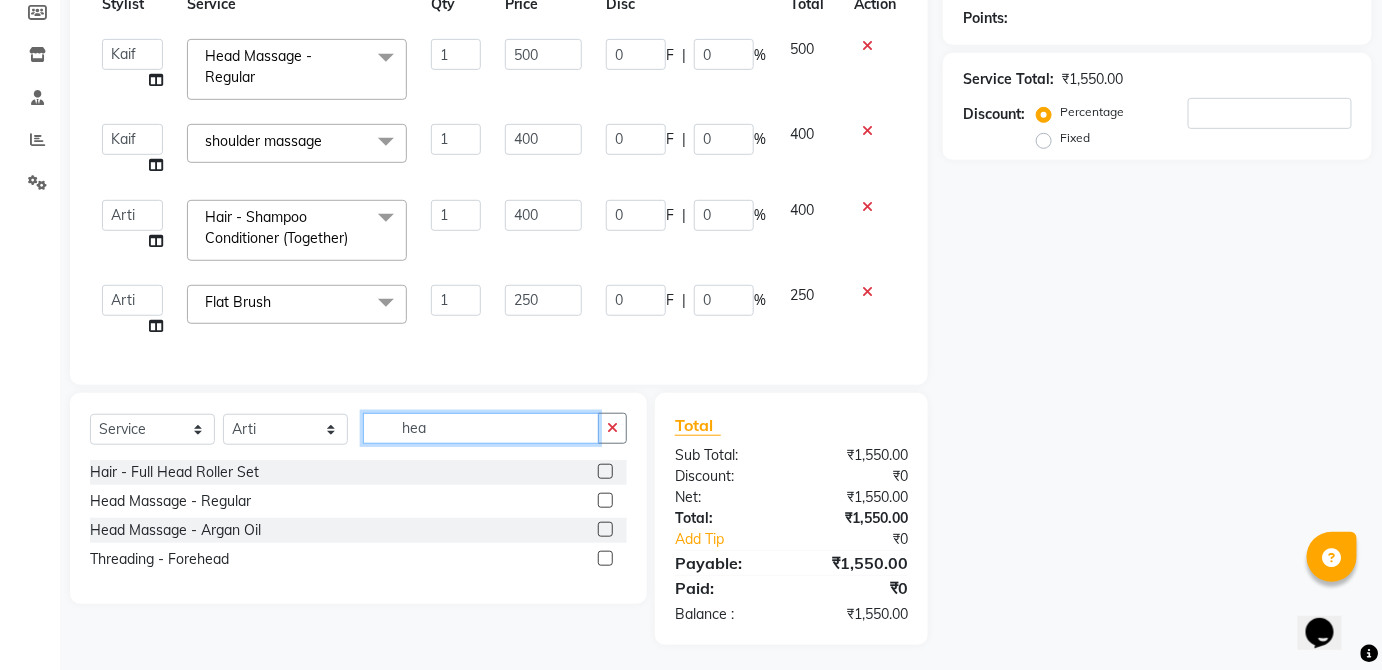 type on "hea" 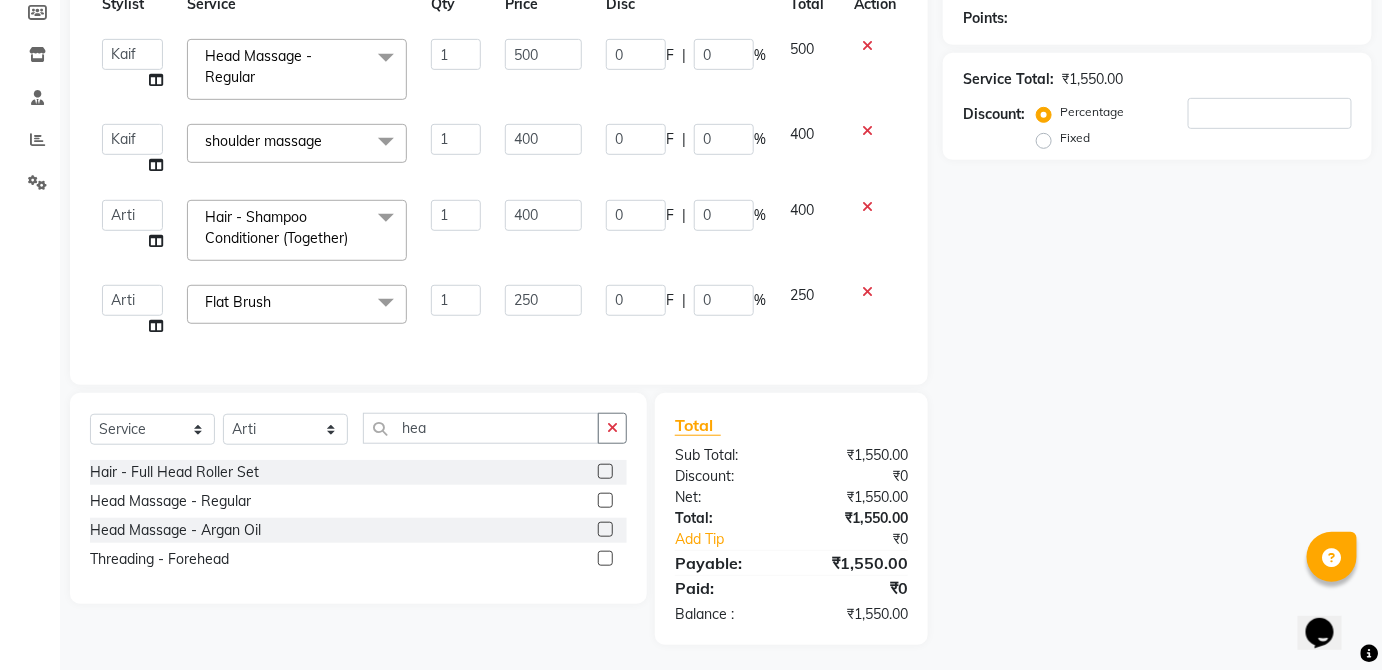 click 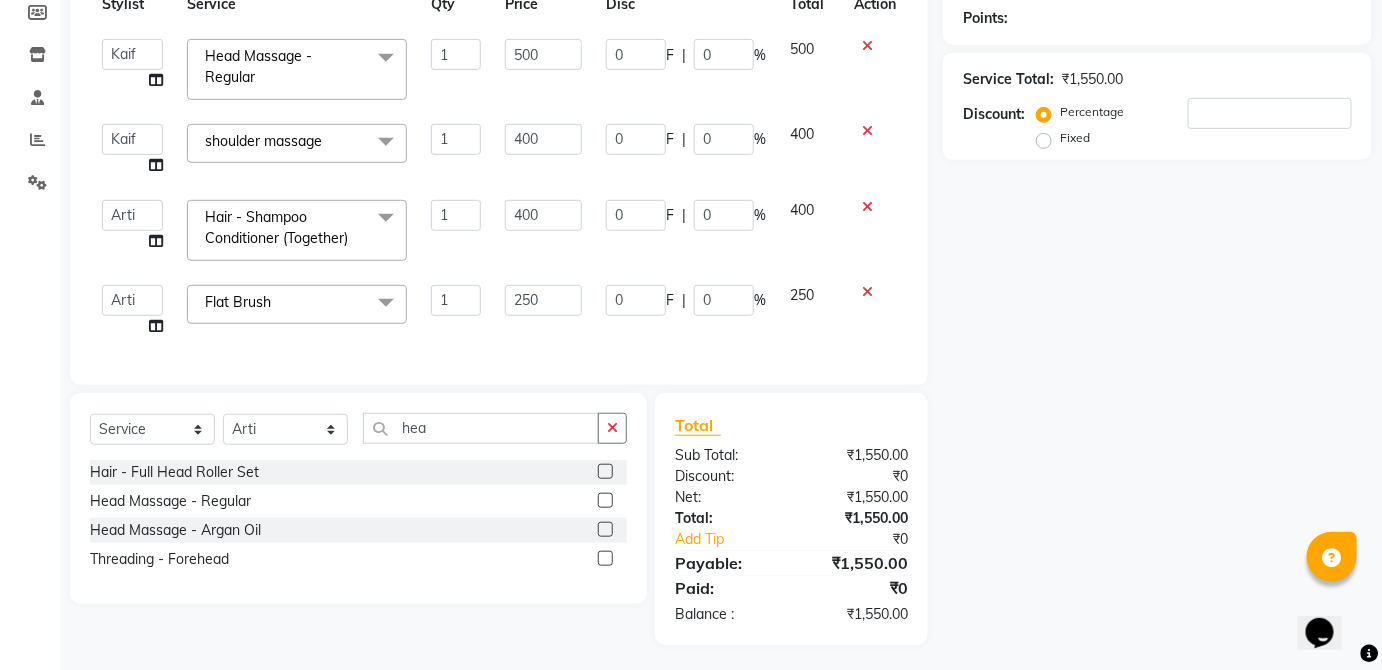 click at bounding box center (604, 501) 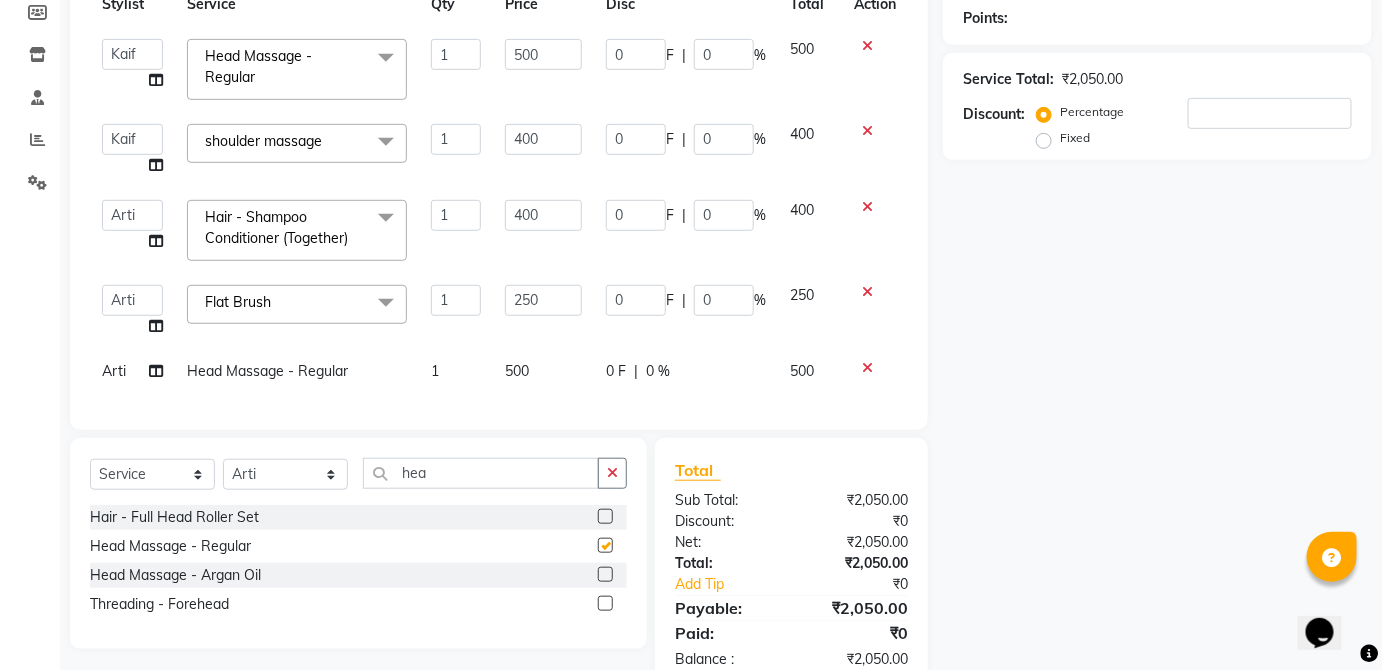 click on "0 F | 0 %" 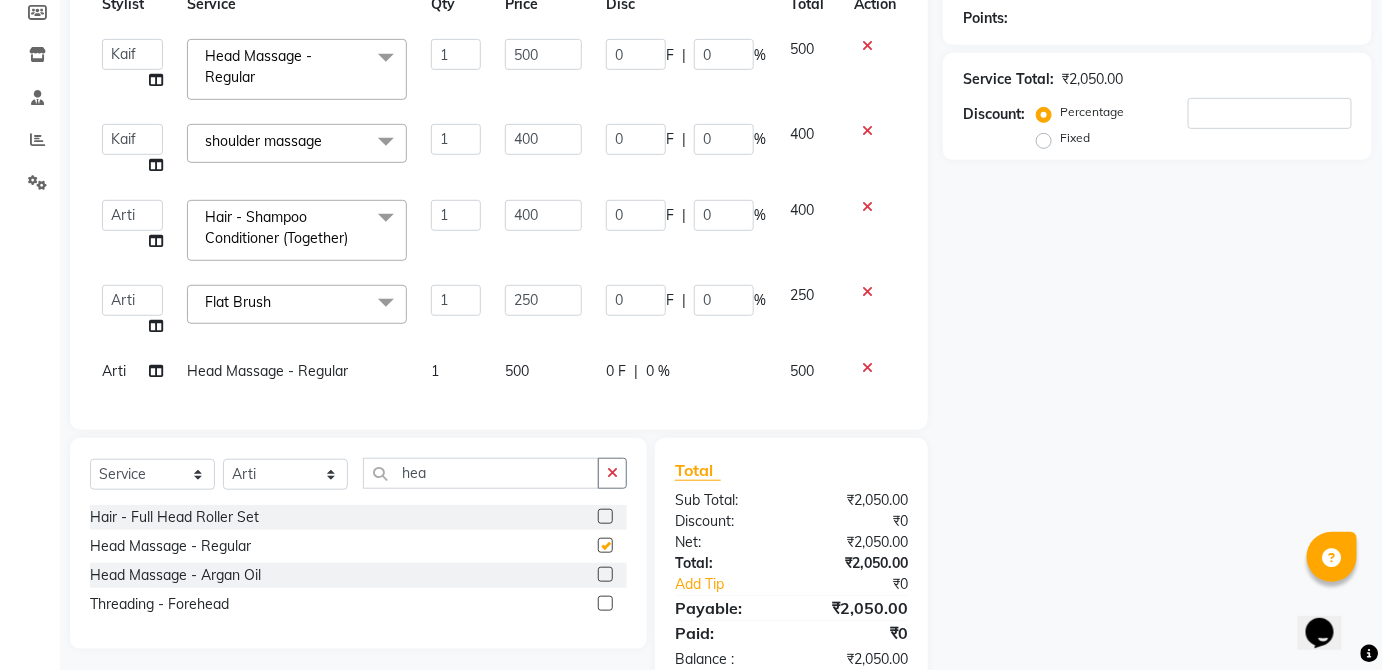 select on "64027" 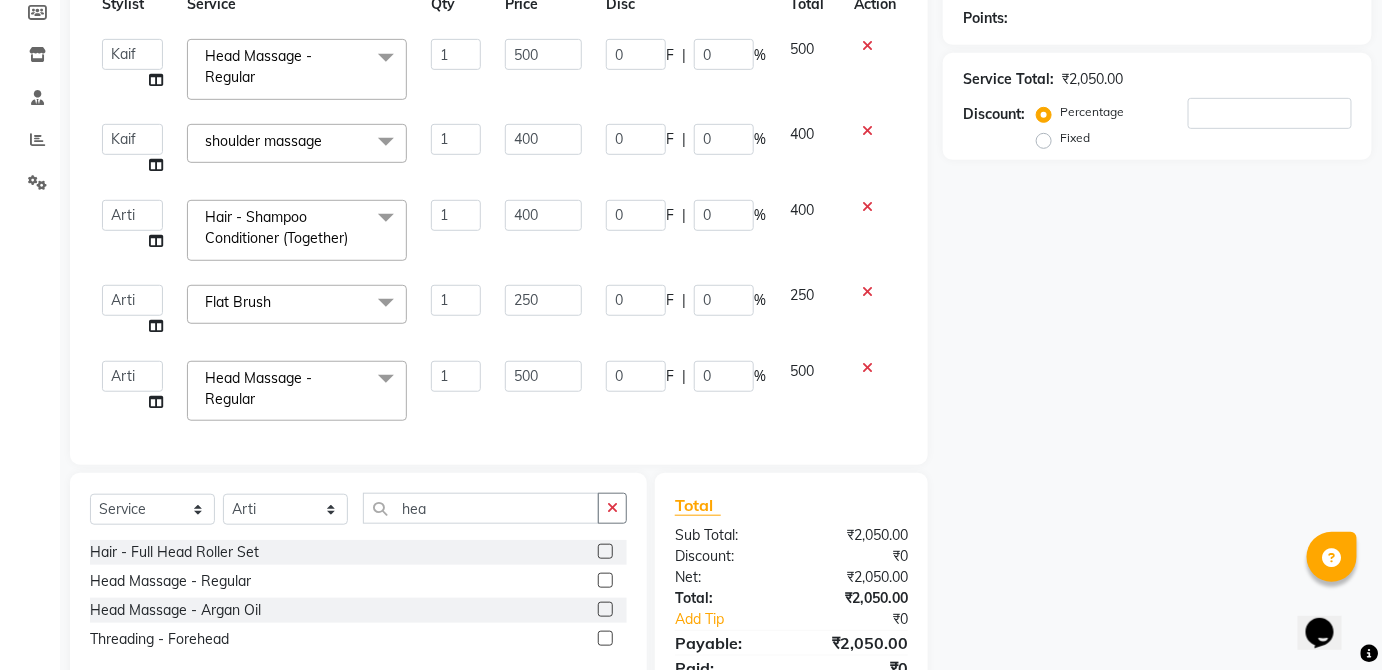checkbox on "false" 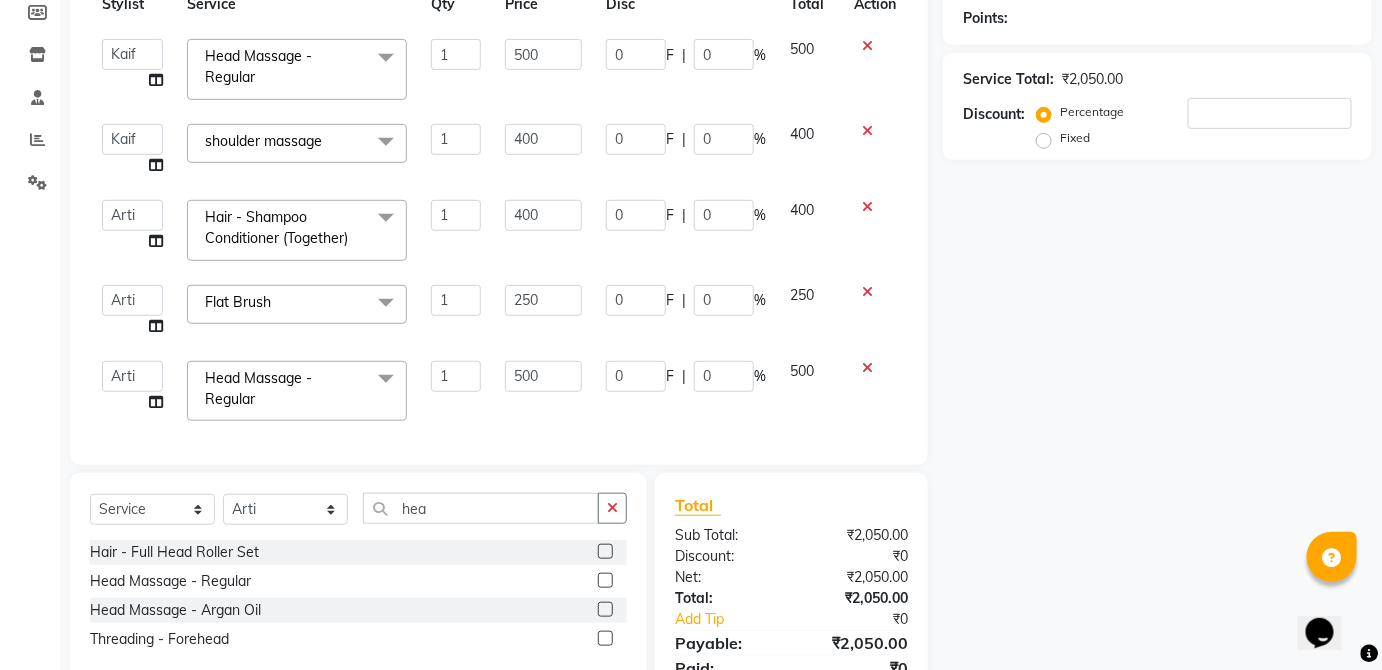 scroll, scrollTop: 16, scrollLeft: 0, axis: vertical 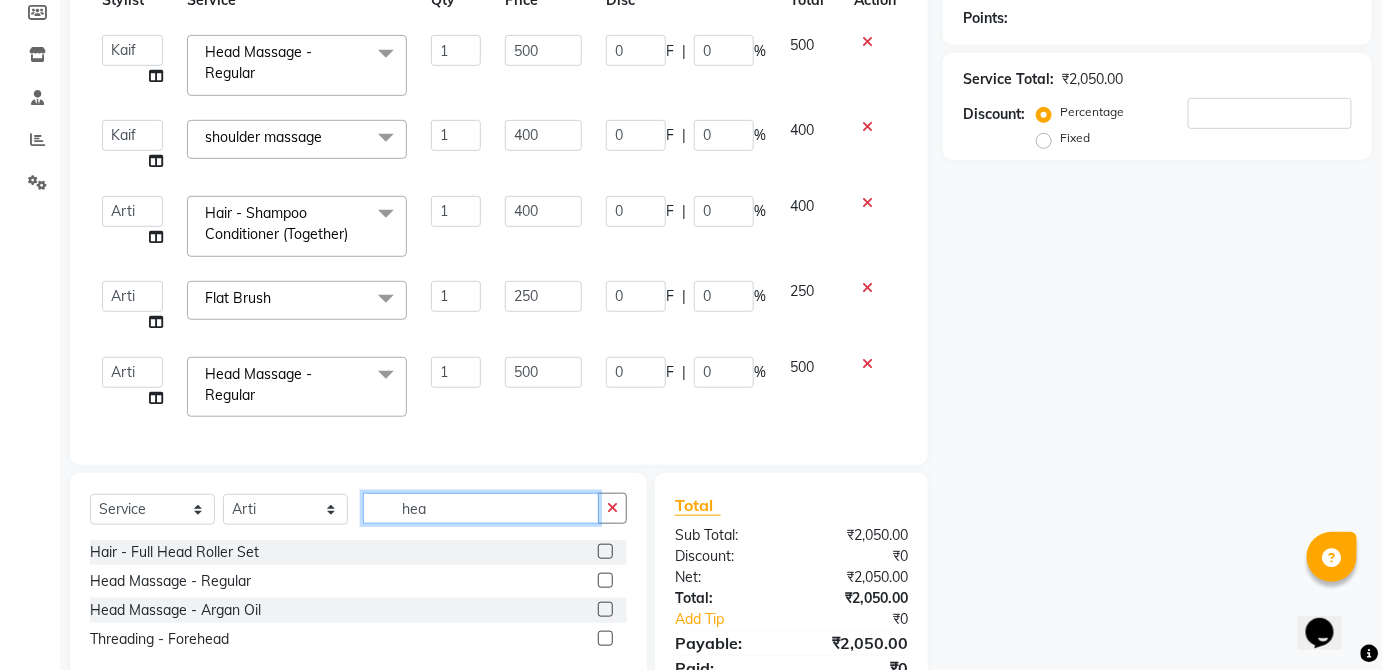 click on "hea" 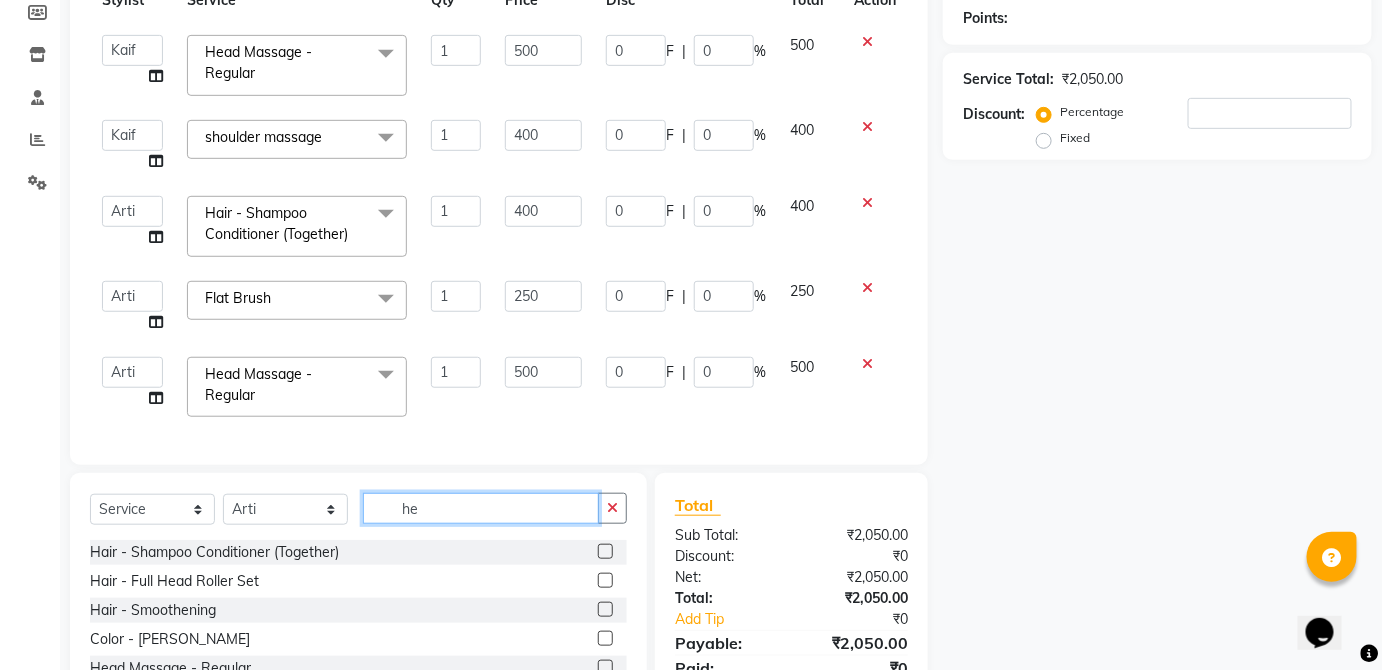 type on "h" 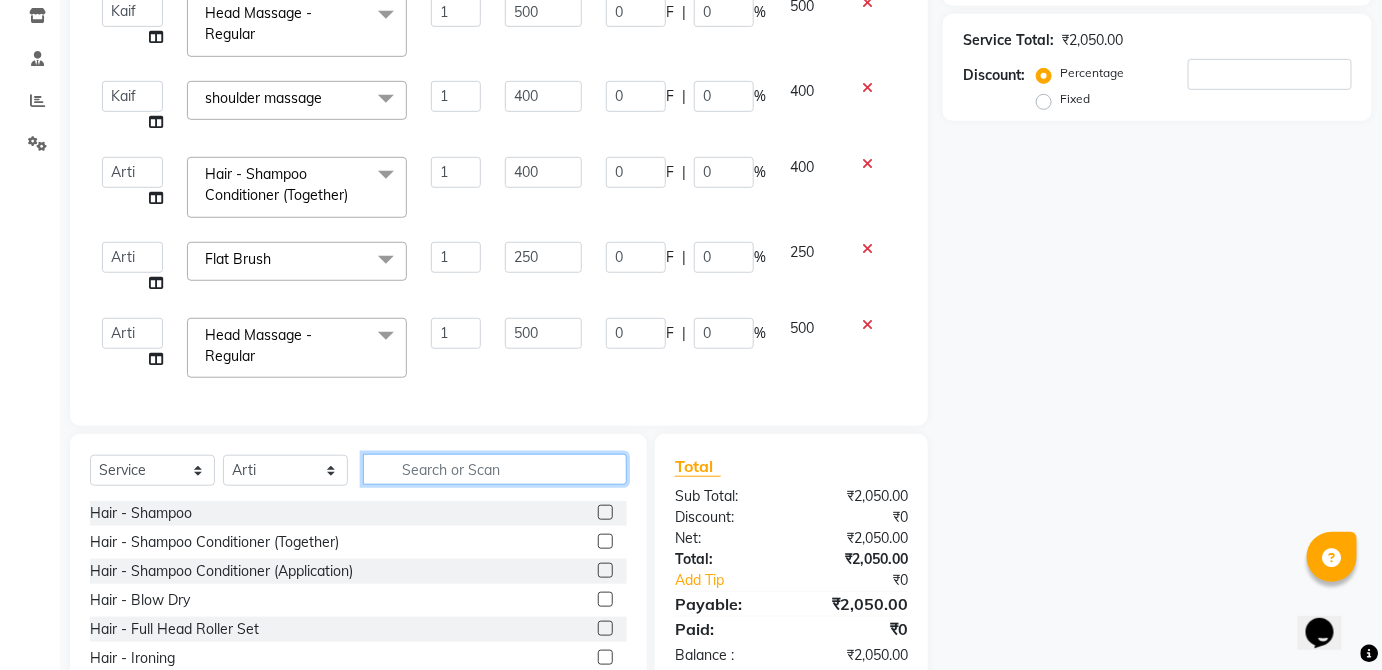 scroll, scrollTop: 347, scrollLeft: 0, axis: vertical 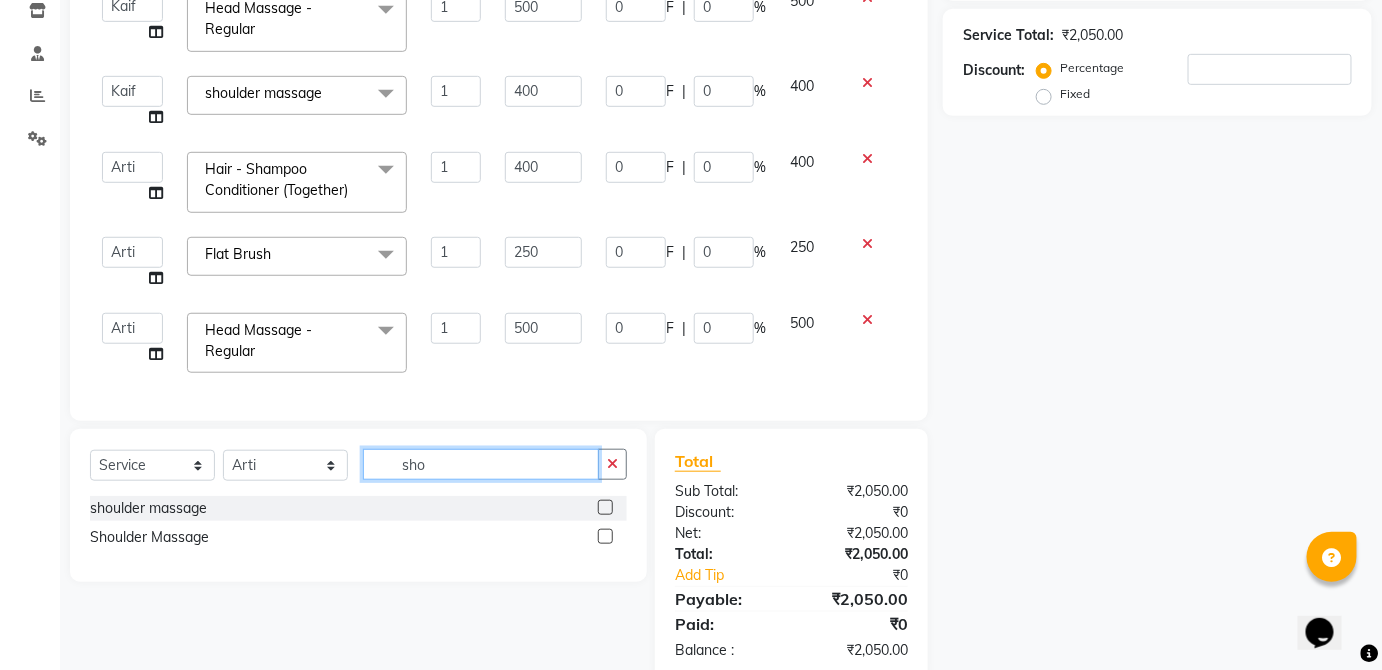 type on "sho" 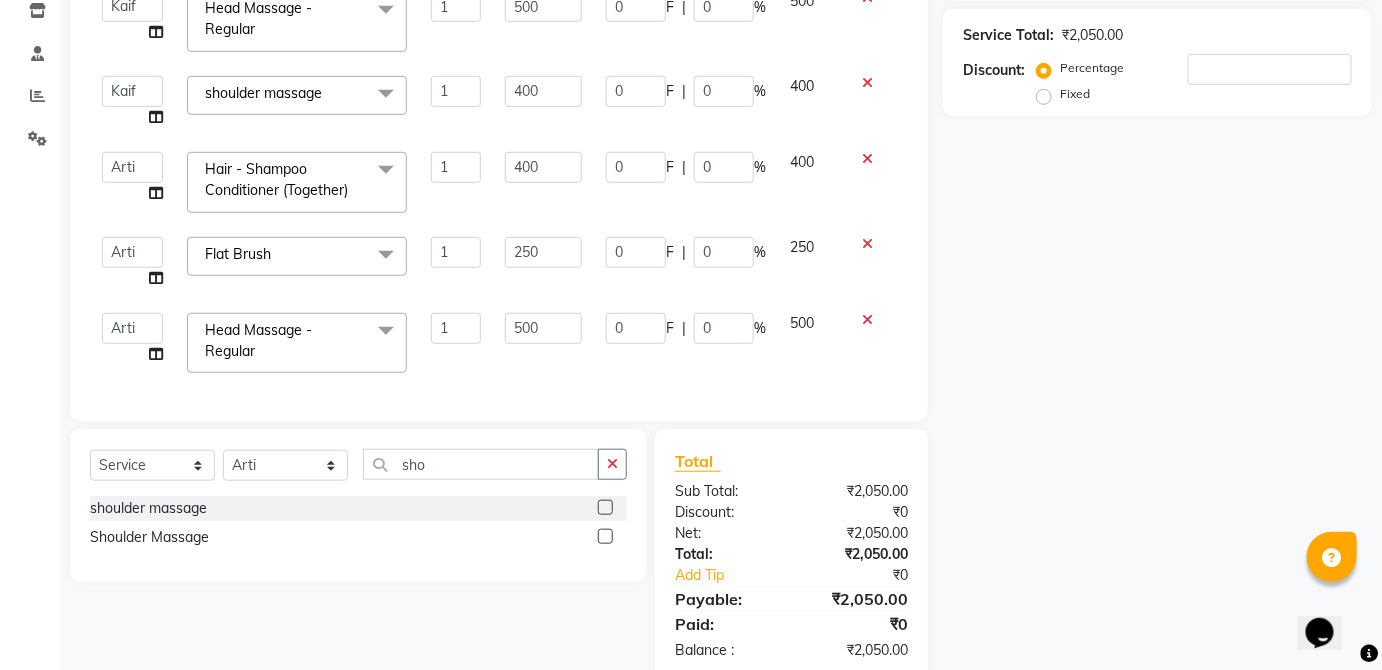 click 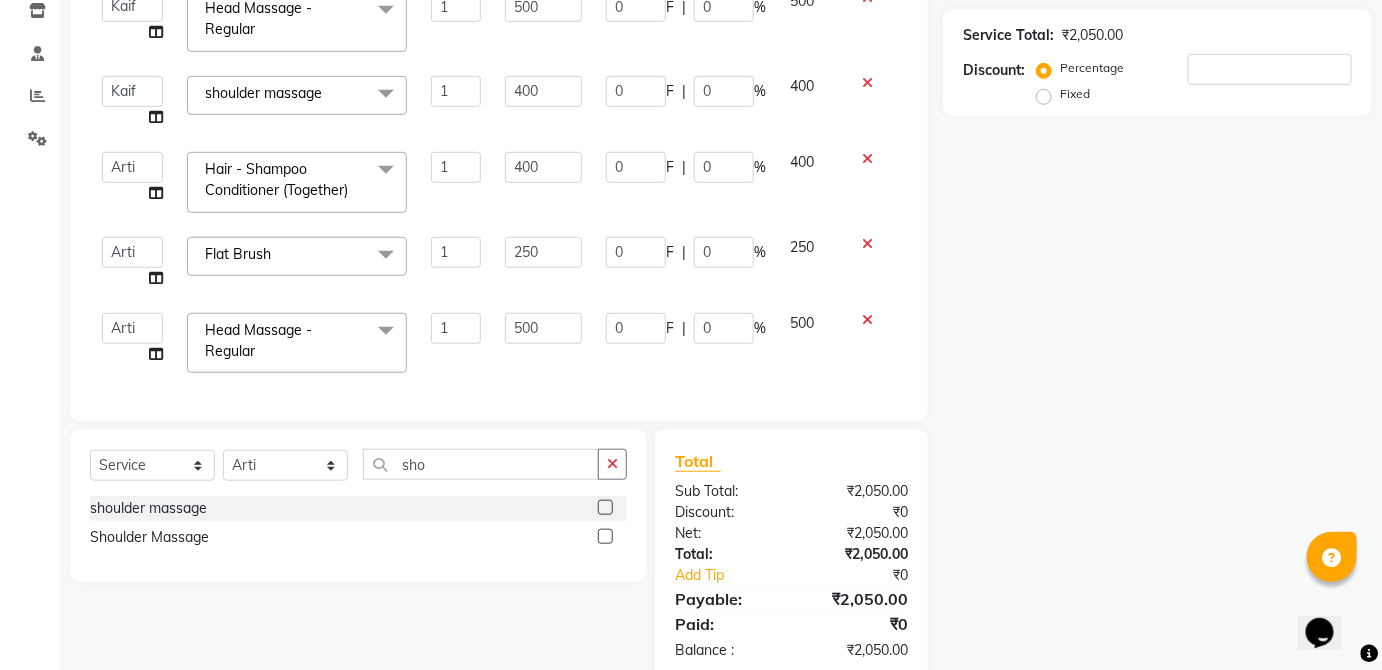 click at bounding box center (604, 508) 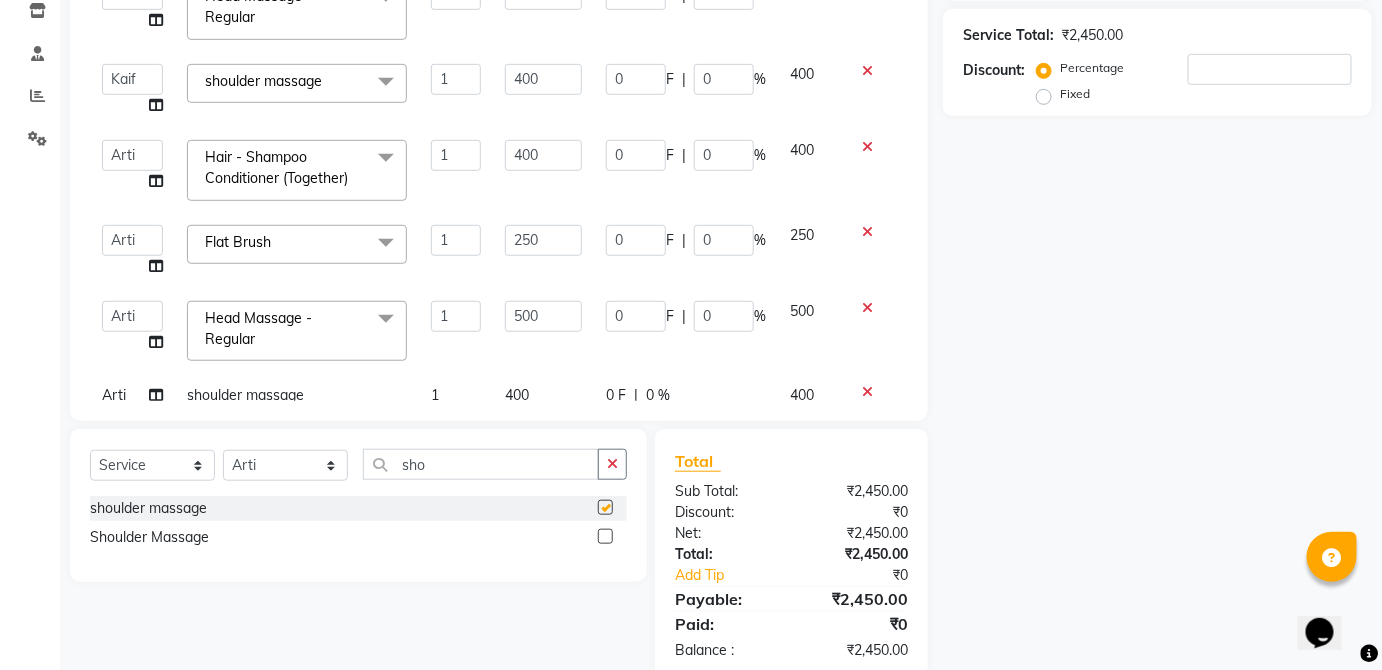 checkbox on "false" 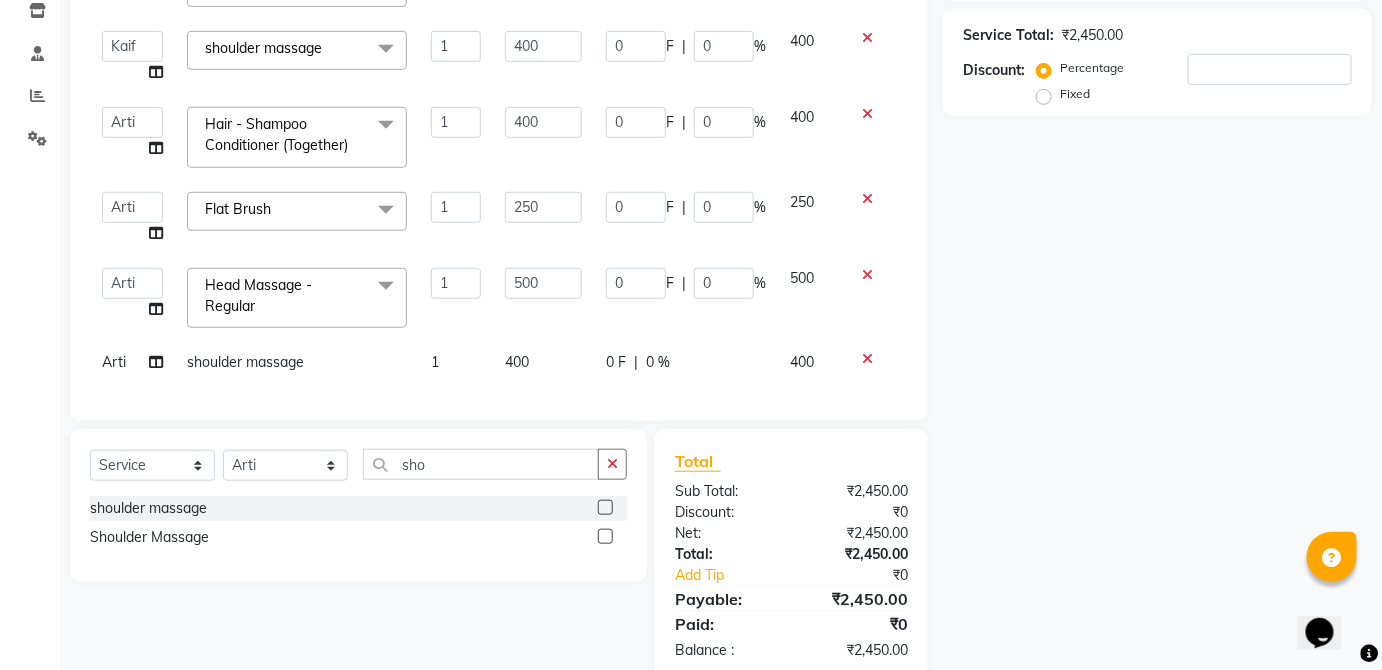 click on "0 F | 0 %" 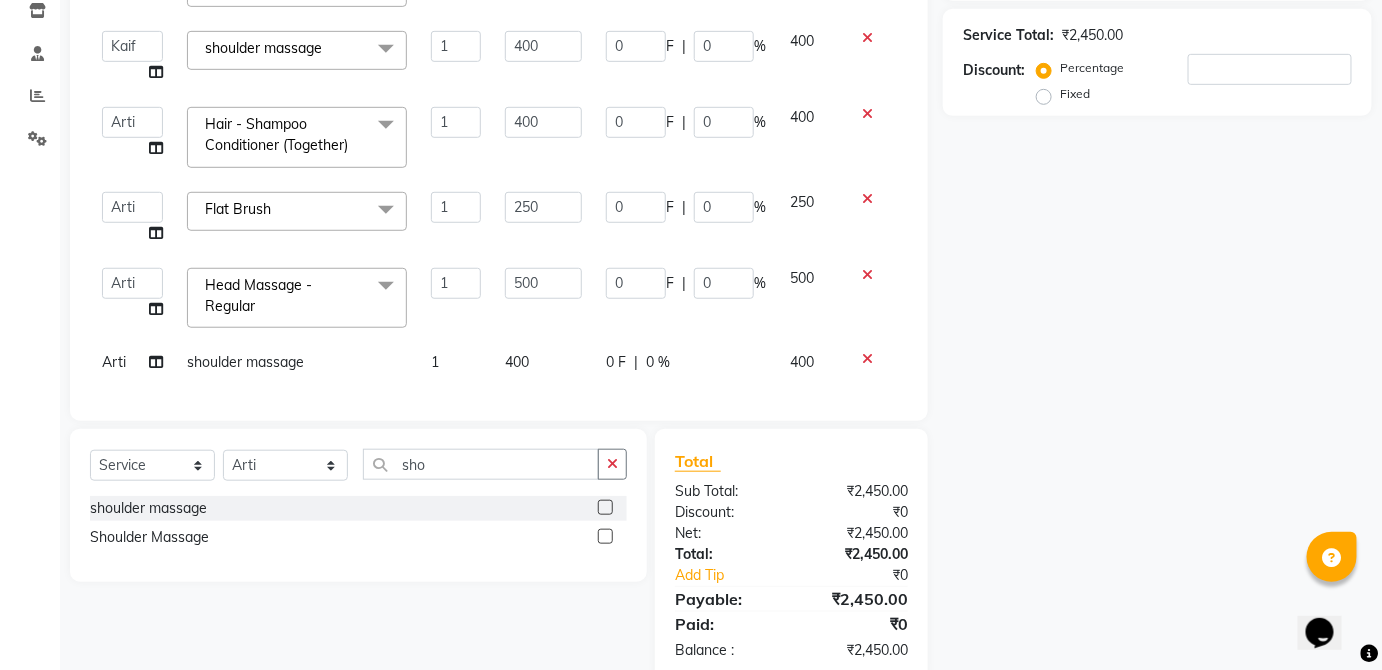 select on "64027" 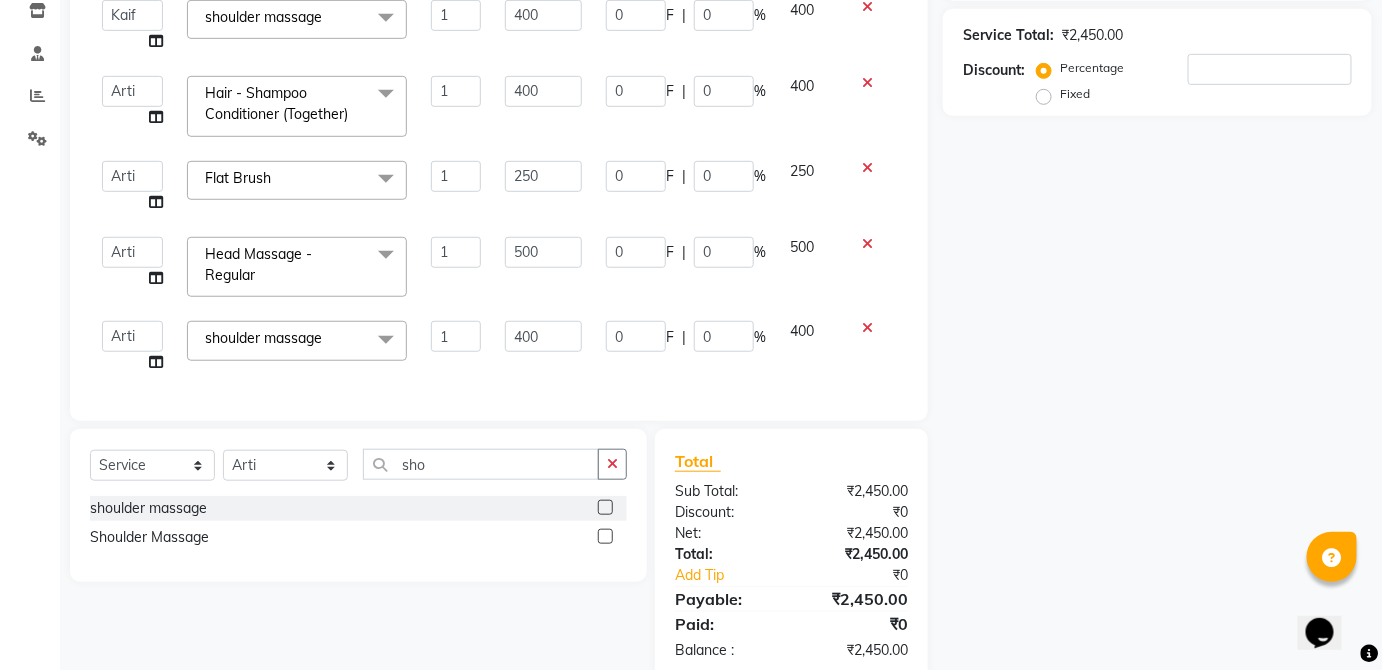 scroll, scrollTop: 92, scrollLeft: 0, axis: vertical 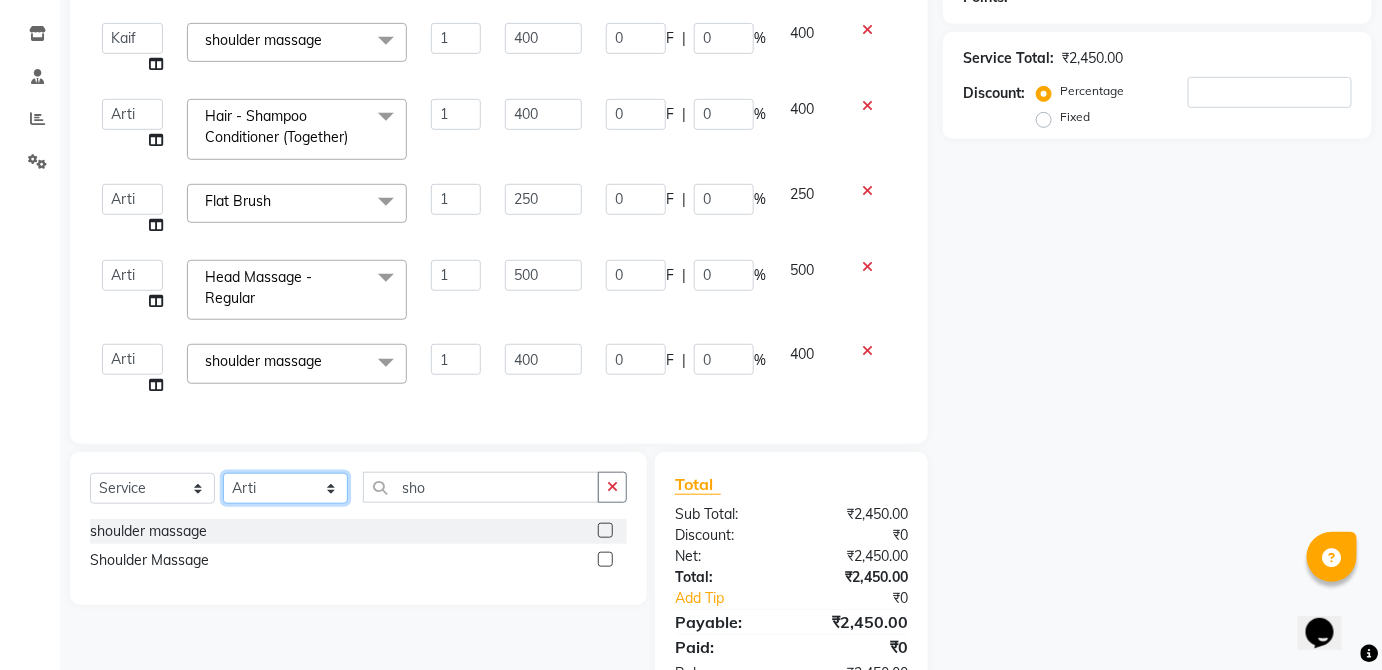 click on "Select Stylist  [PERSON_NAME] [PERSON_NAME] [PERSON_NAME] [PERSON_NAME]  Kaif [PERSON_NAME] [PERSON_NAME] Mamta Manager [PERSON_NAME] rahul  [PERSON_NAME] [PERSON_NAME] [PERSON_NAME] V.k" 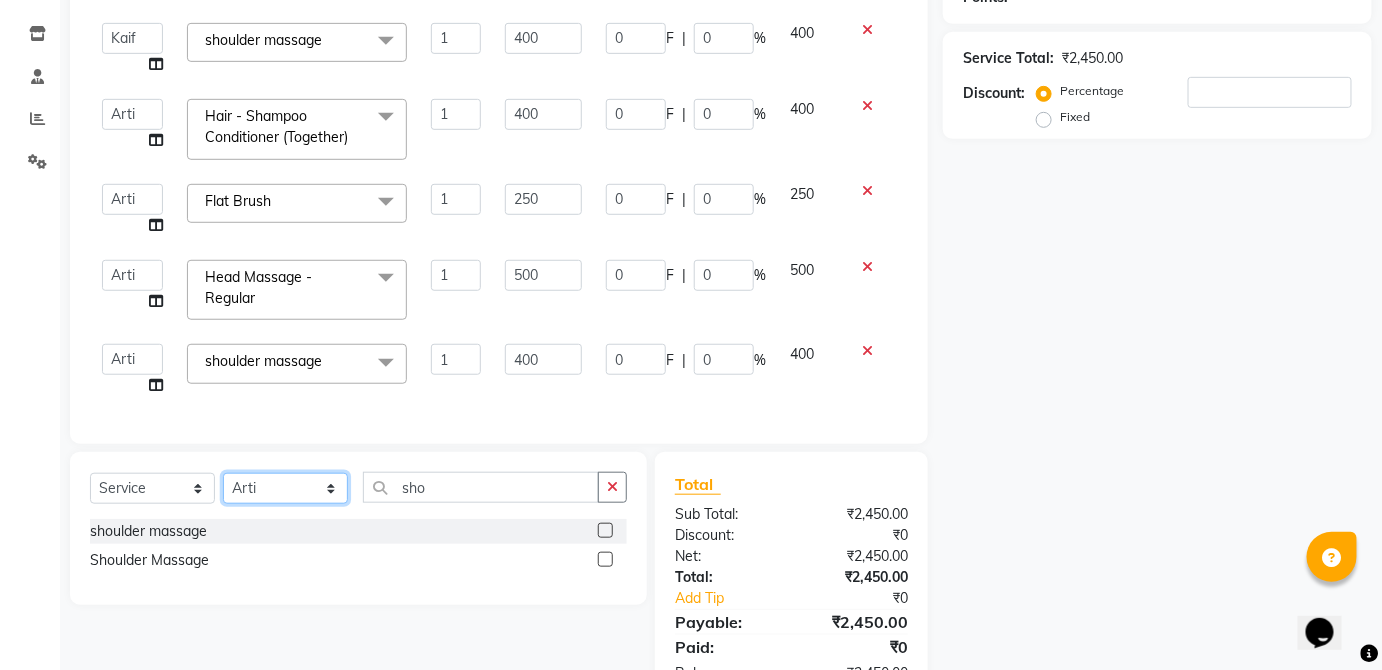 select on "32126" 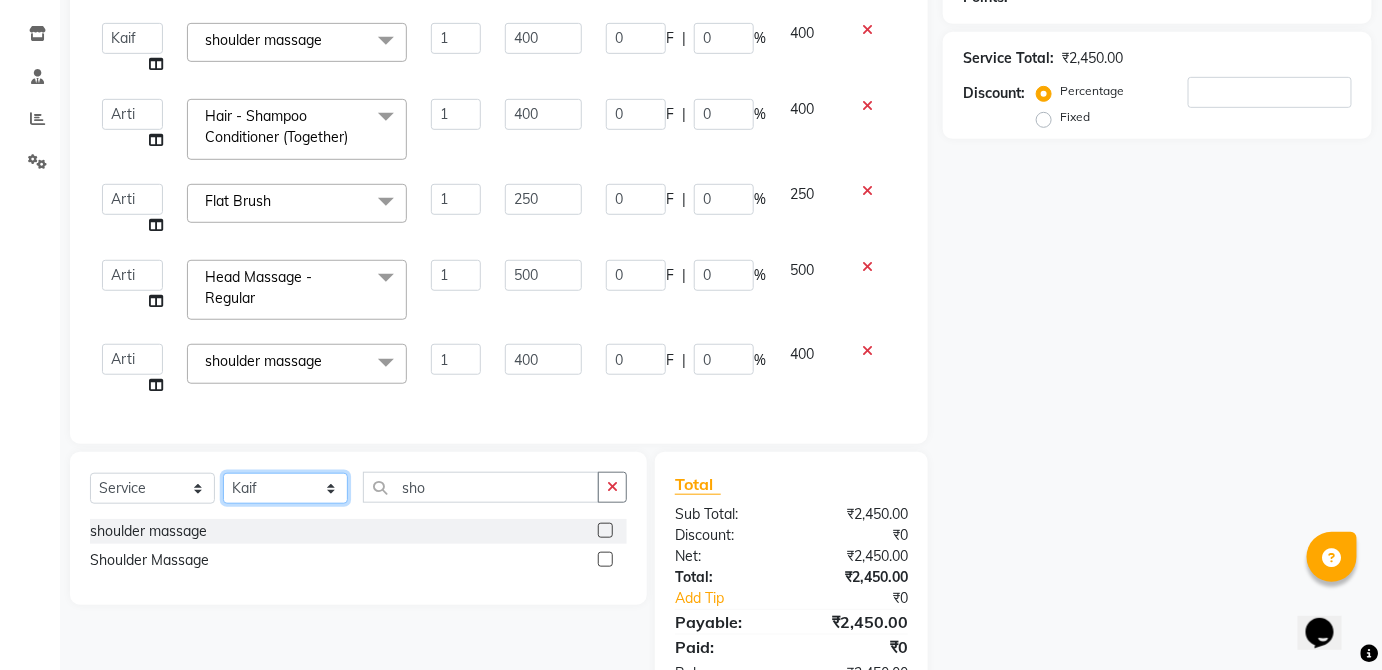 click on "Select Stylist  [PERSON_NAME] [PERSON_NAME] [PERSON_NAME] [PERSON_NAME]  Kaif [PERSON_NAME] [PERSON_NAME] Mamta Manager [PERSON_NAME] rahul  [PERSON_NAME] [PERSON_NAME] [PERSON_NAME] V.k" 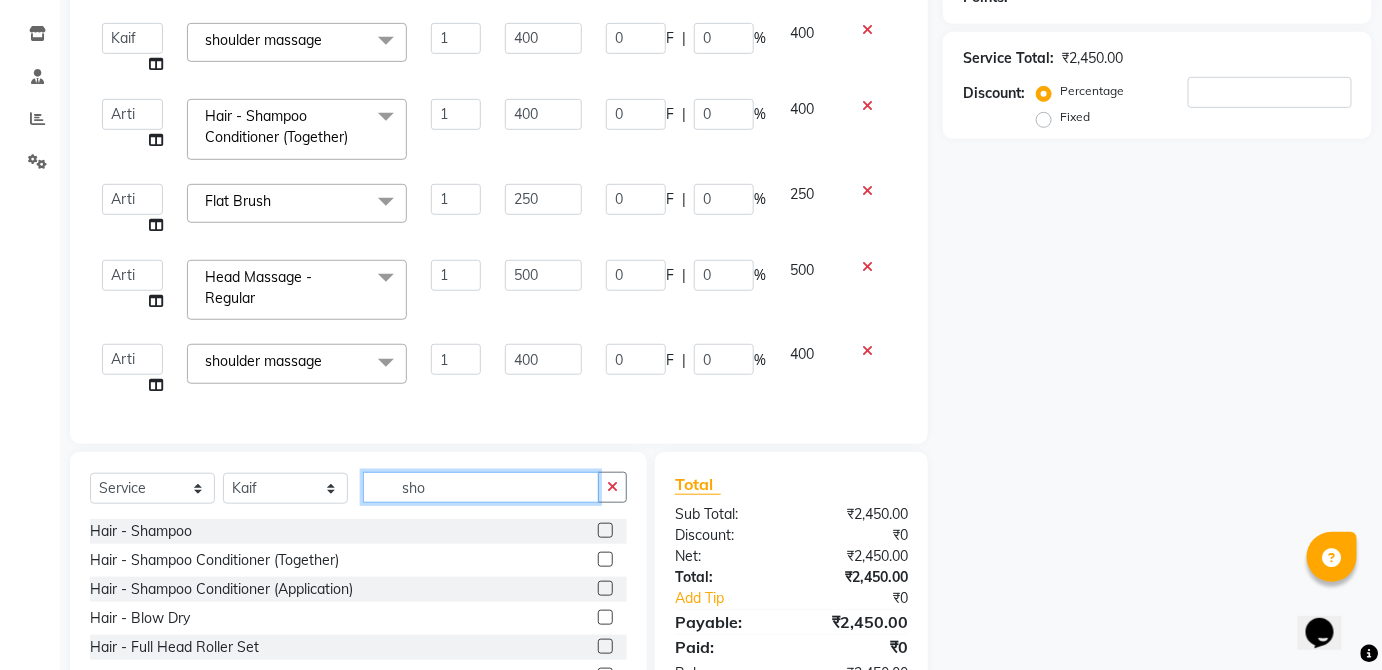 click on "sho" 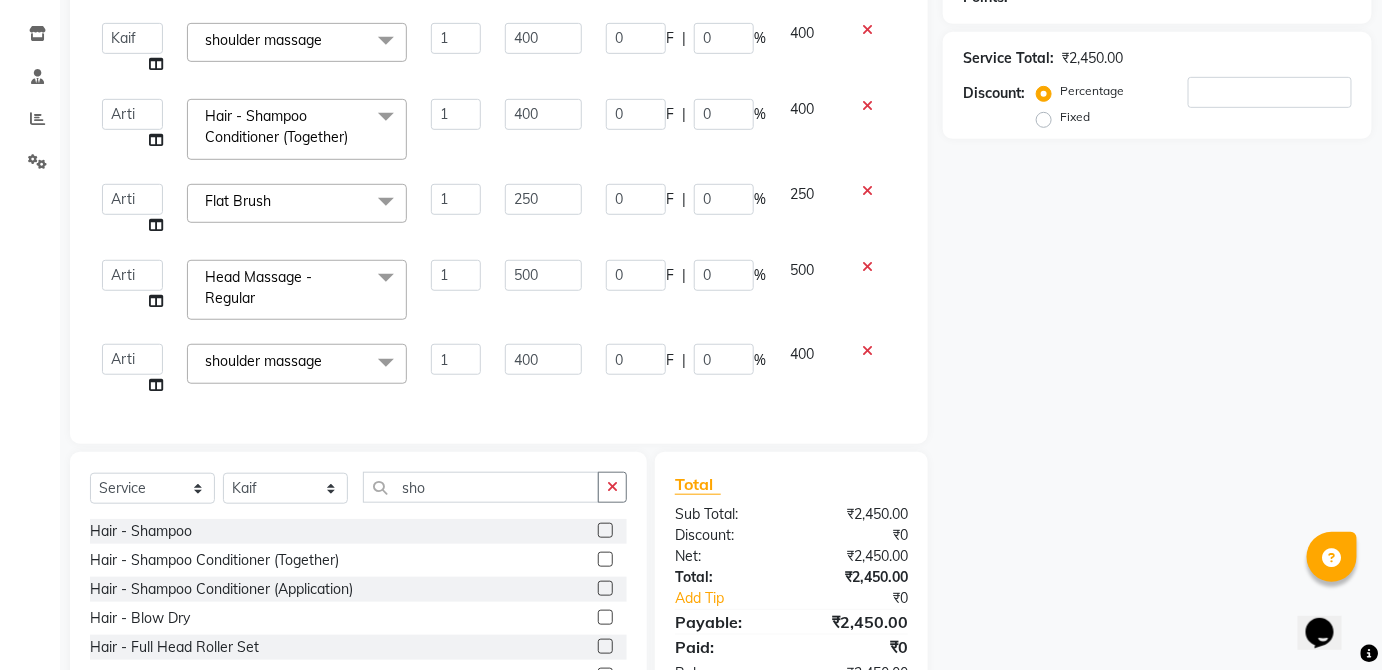 click 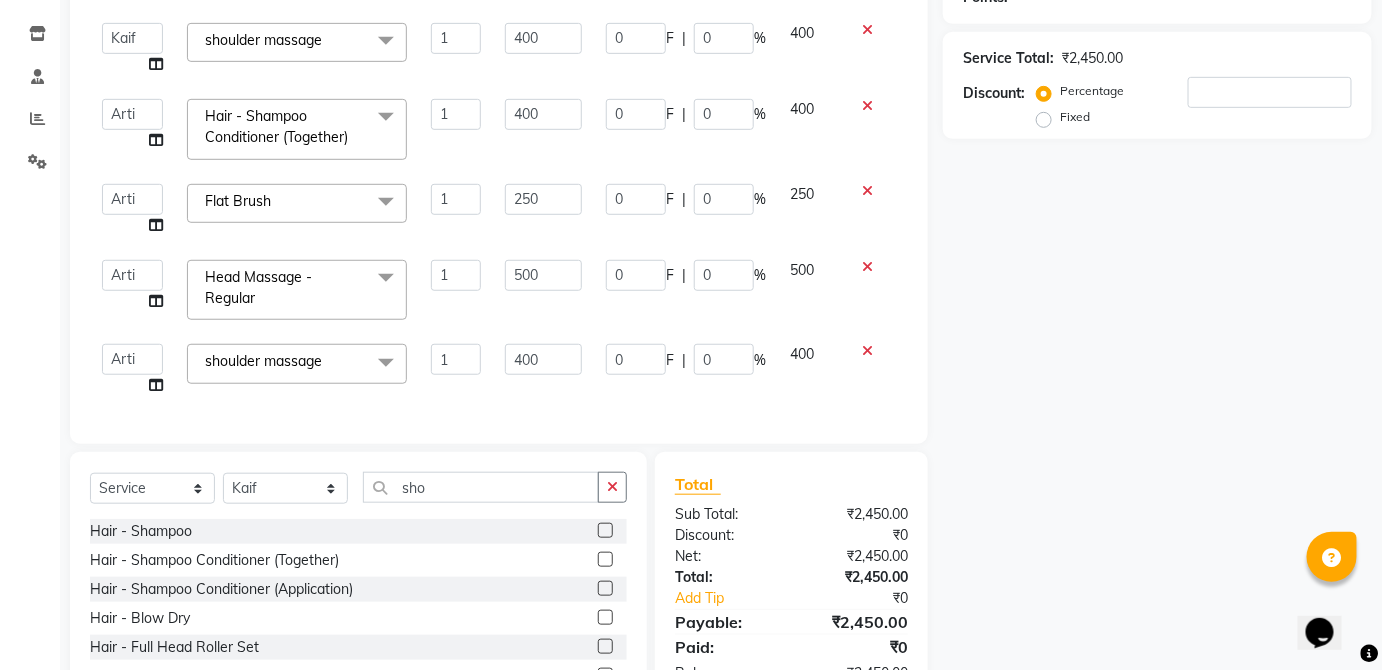 click at bounding box center [604, 560] 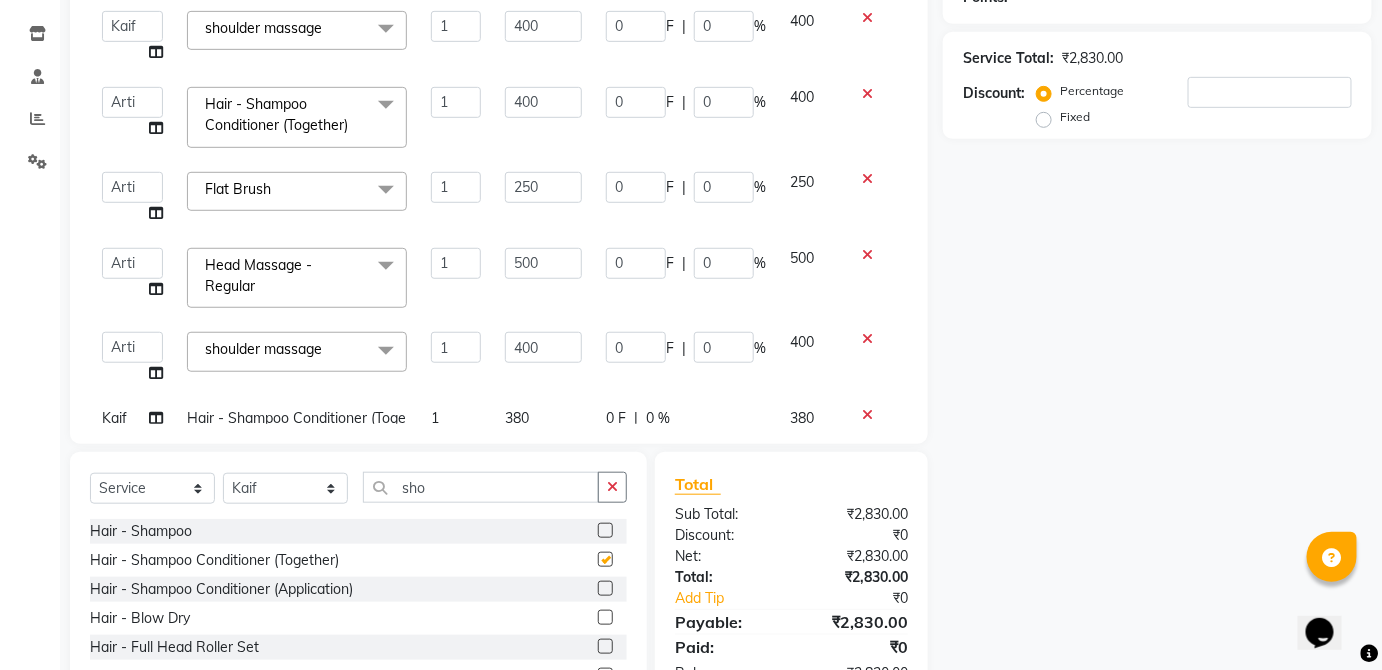 checkbox on "false" 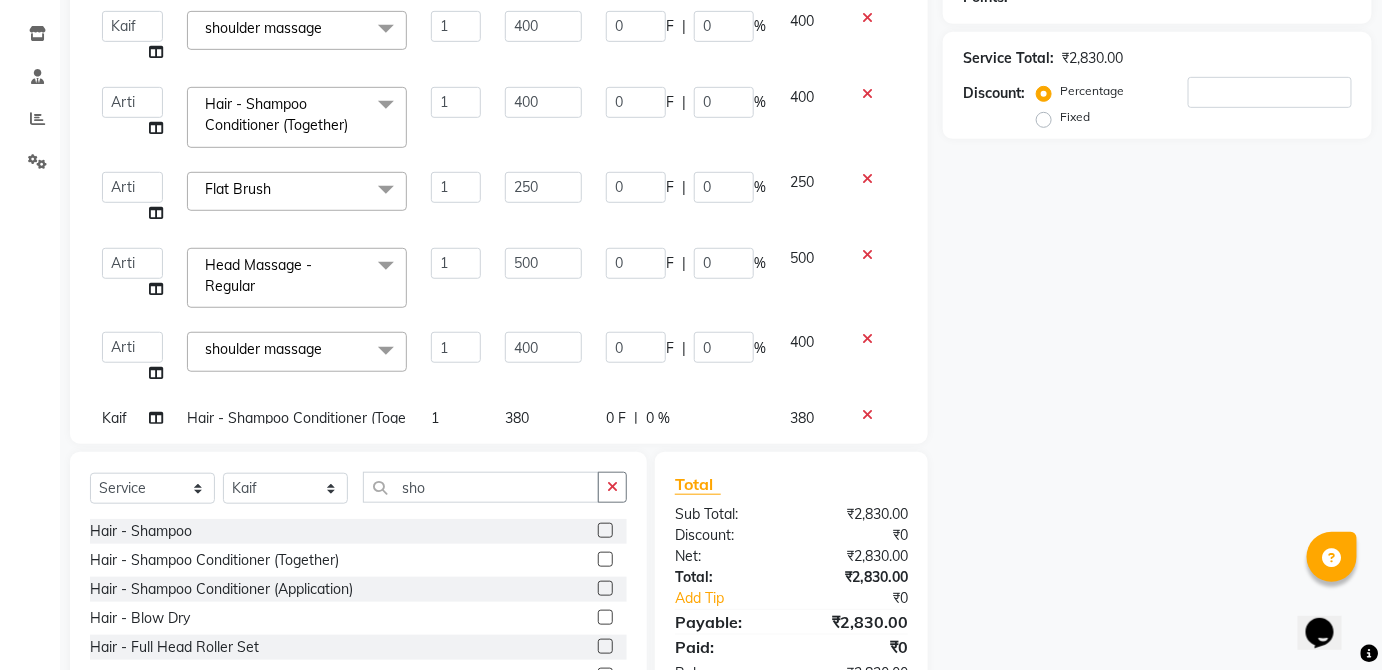 scroll, scrollTop: 158, scrollLeft: 0, axis: vertical 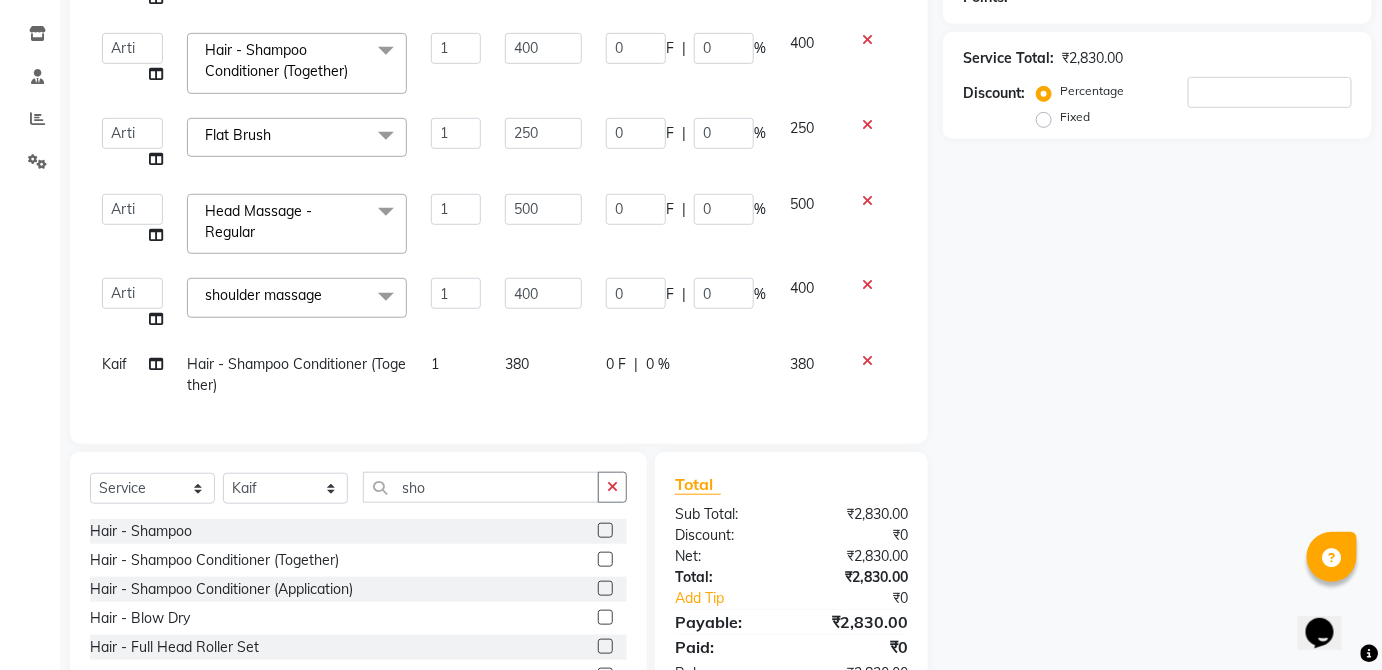 click on "380" 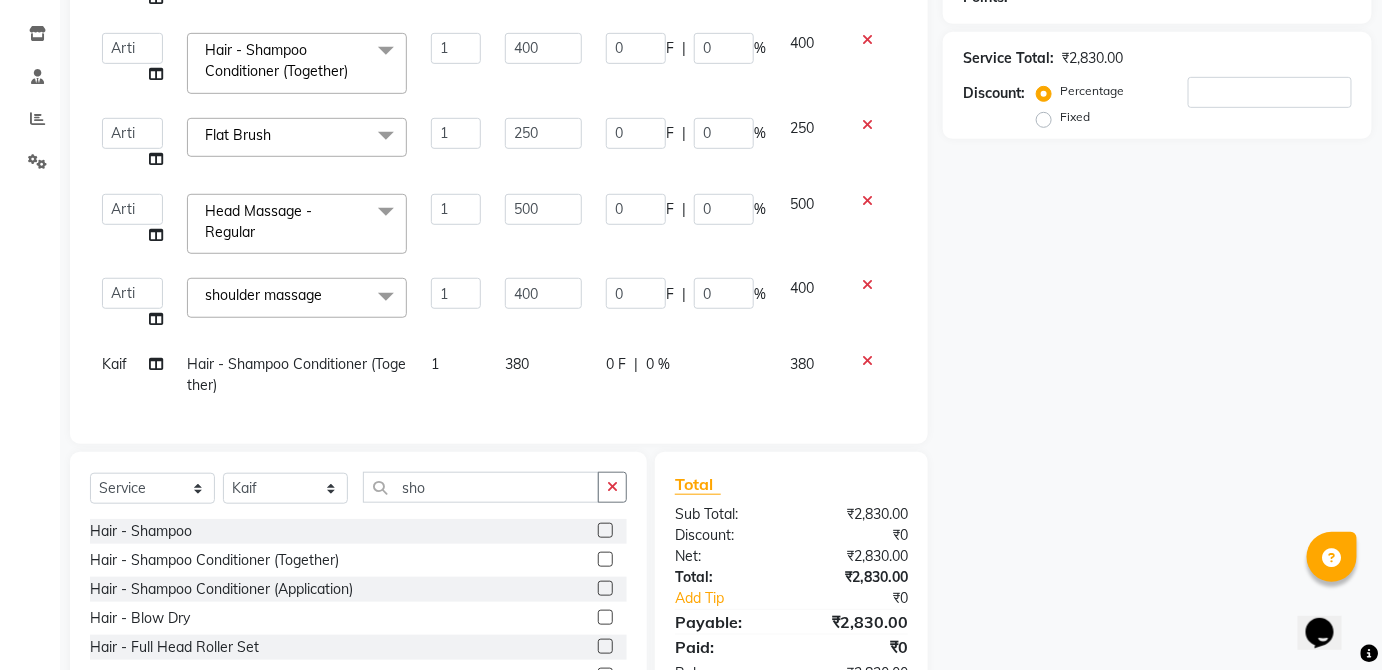 select on "32126" 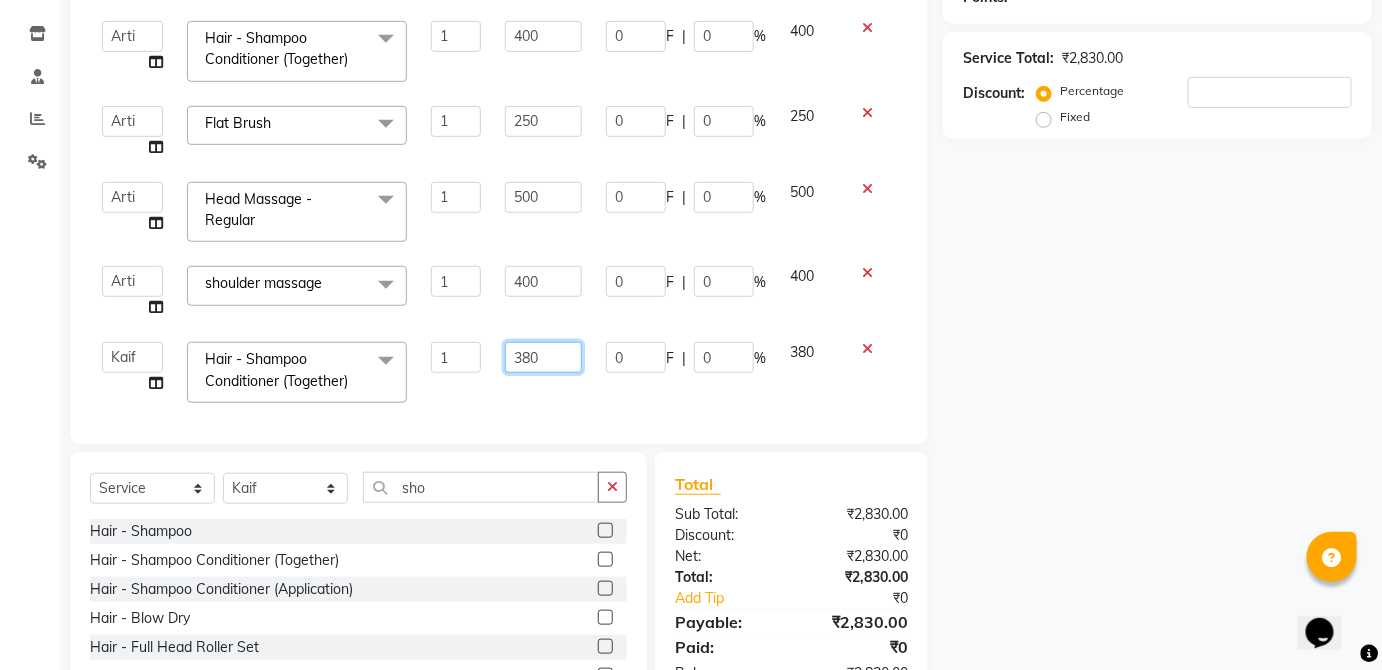 click on "380" 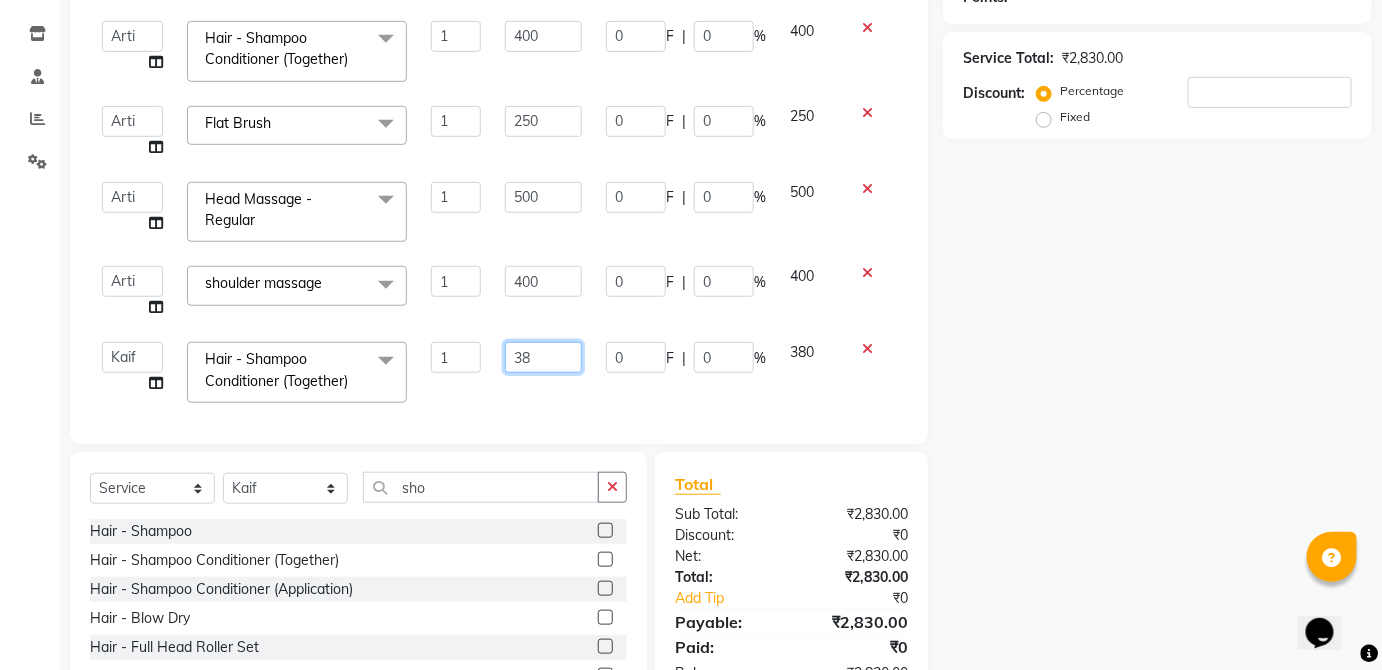 type on "3" 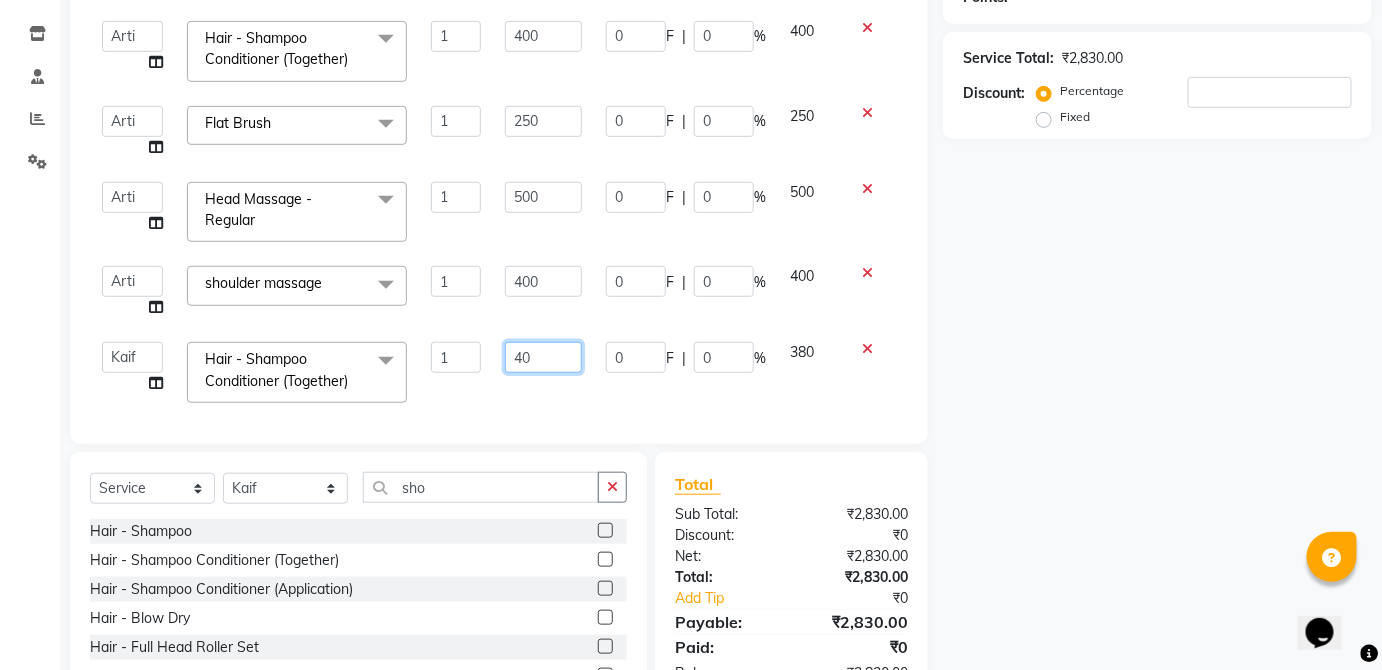 type on "400" 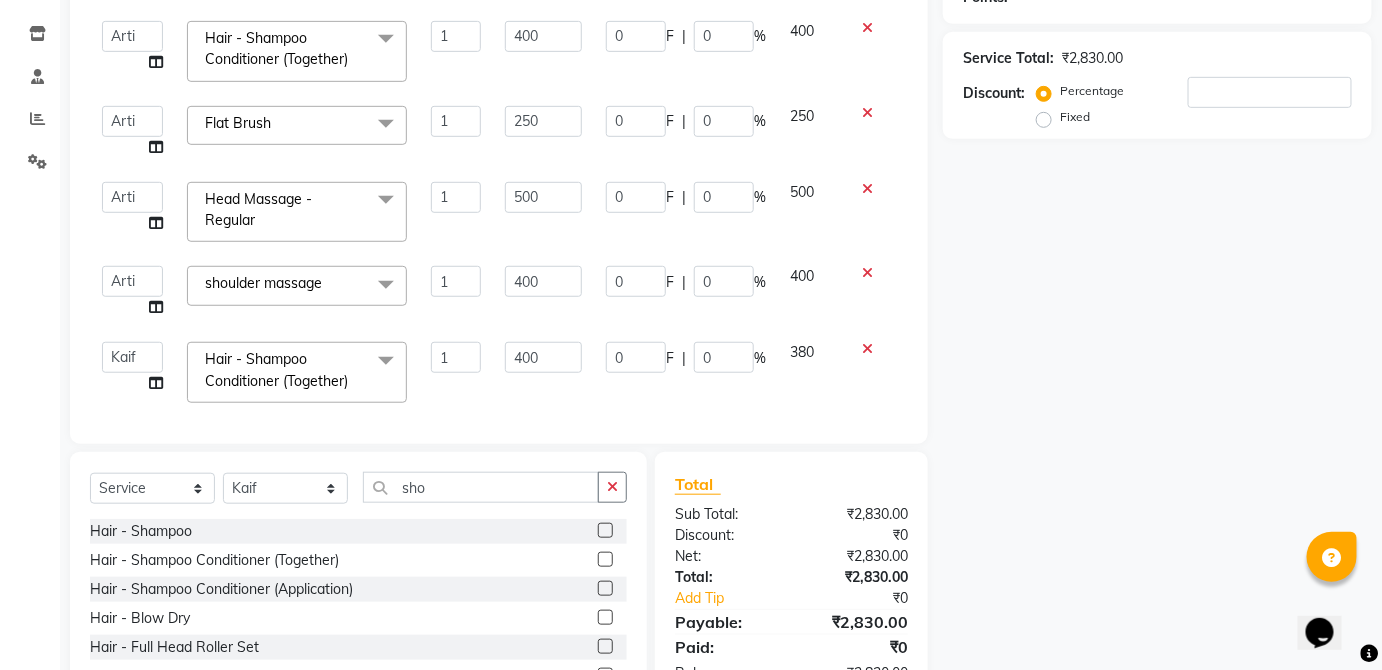 click on "380" 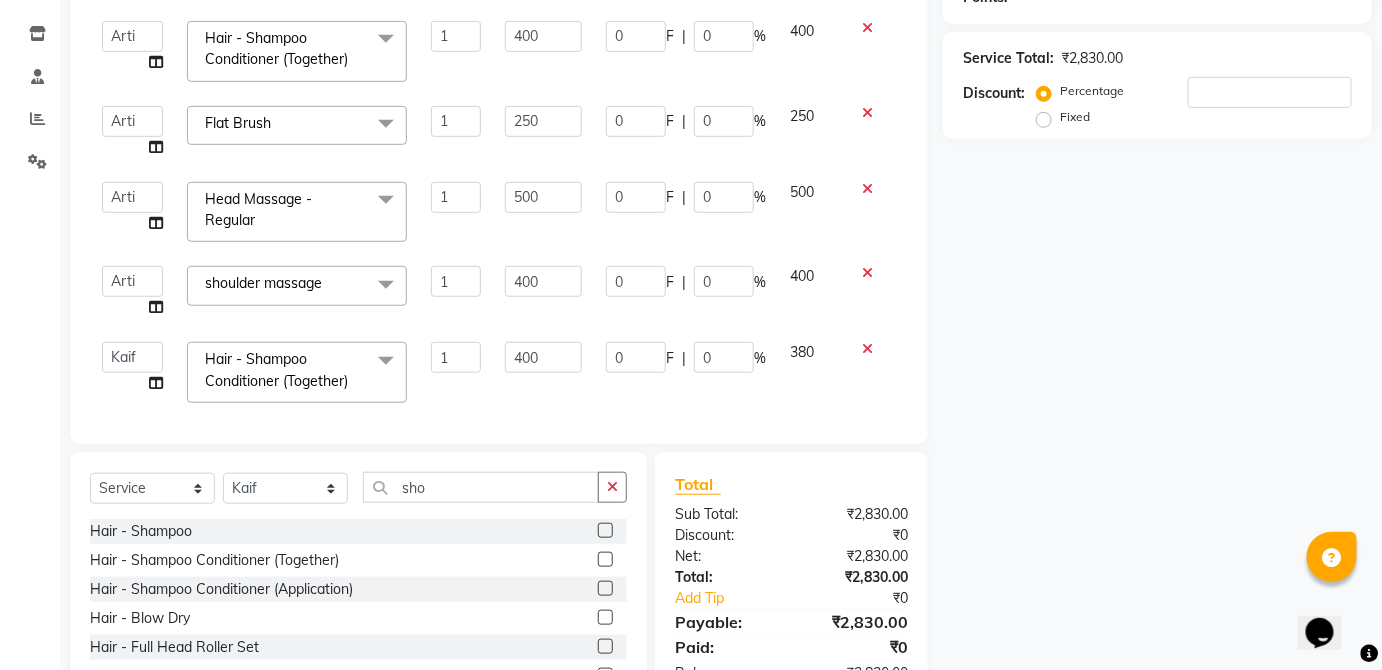 select on "32126" 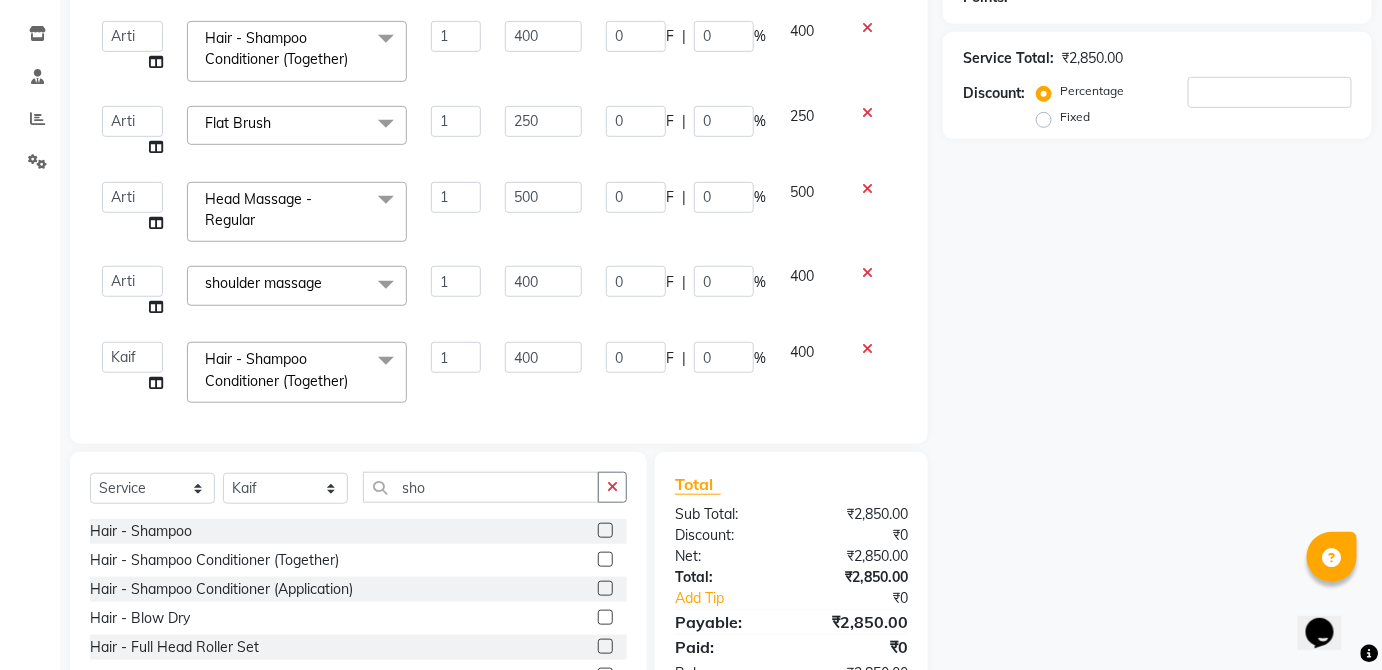 scroll, scrollTop: 176, scrollLeft: 0, axis: vertical 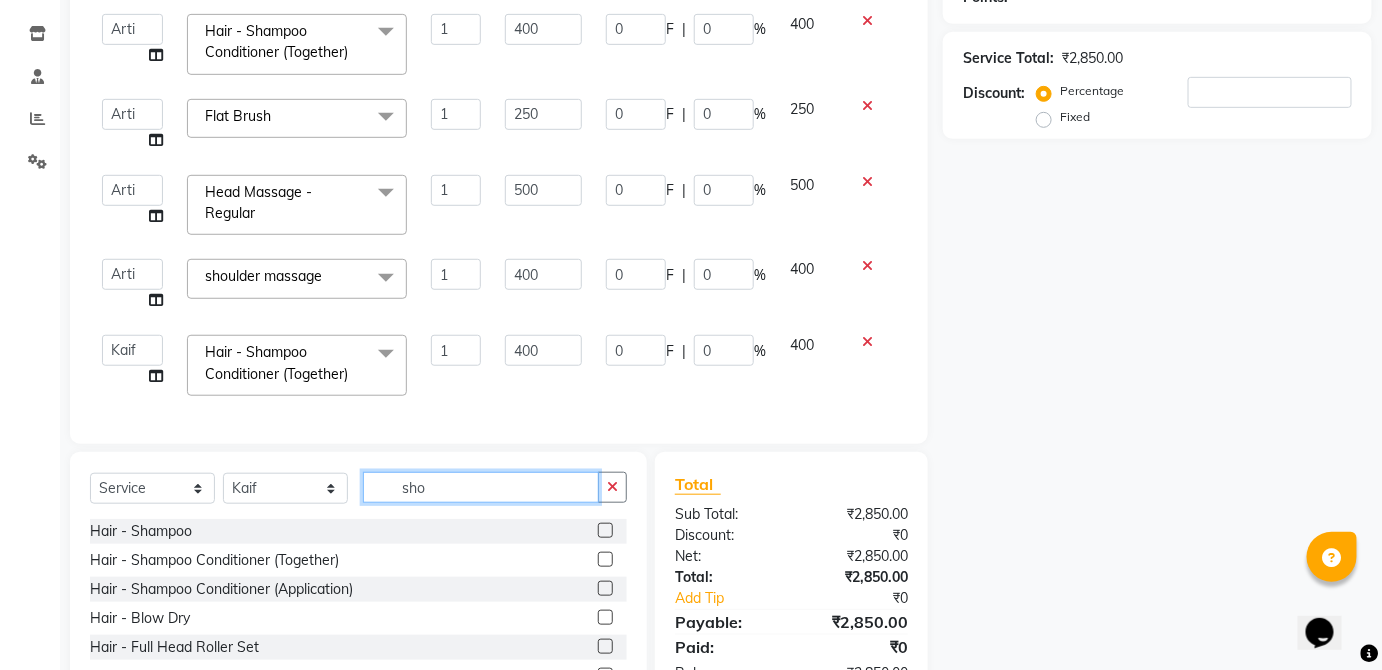 click on "sho" 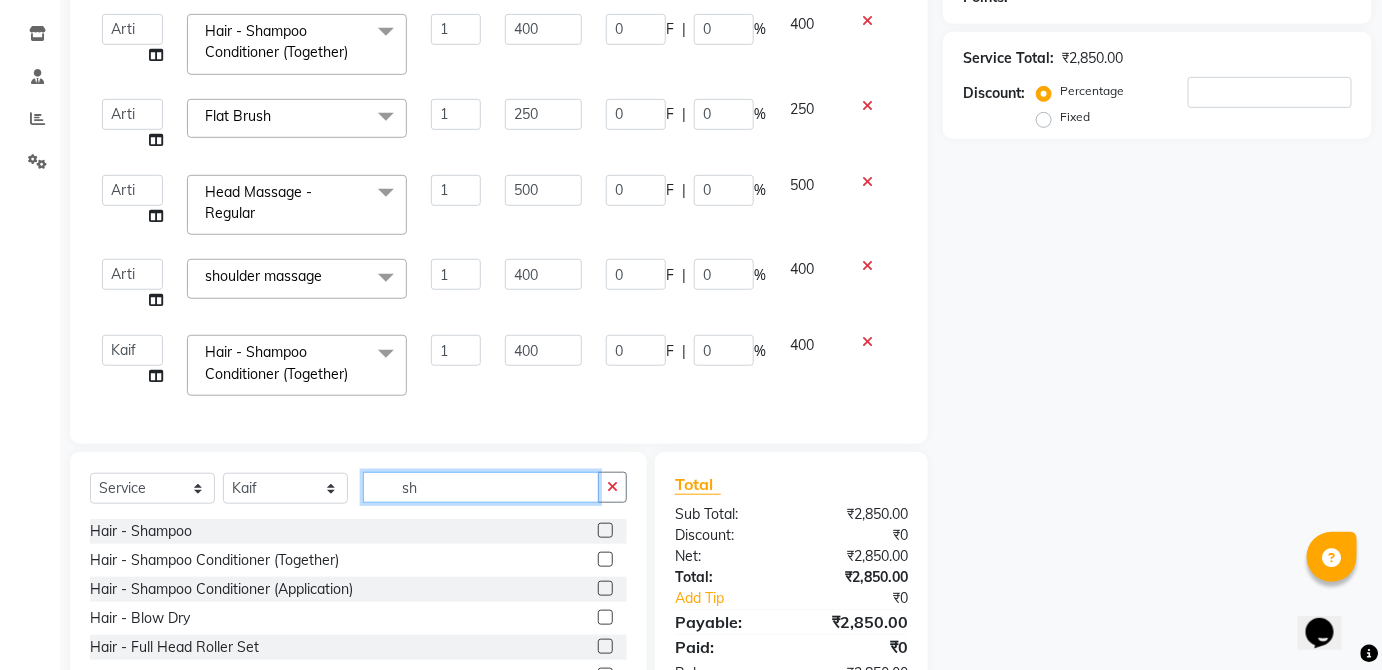 type on "s" 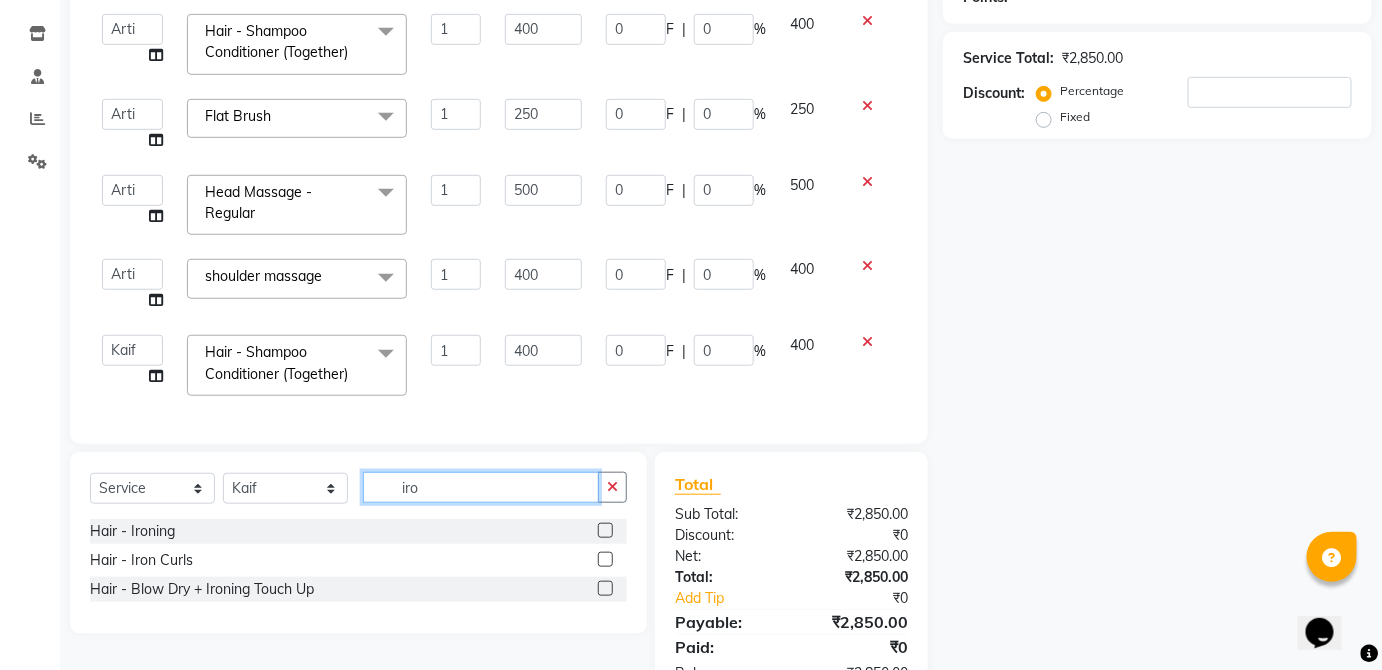 type on "iro" 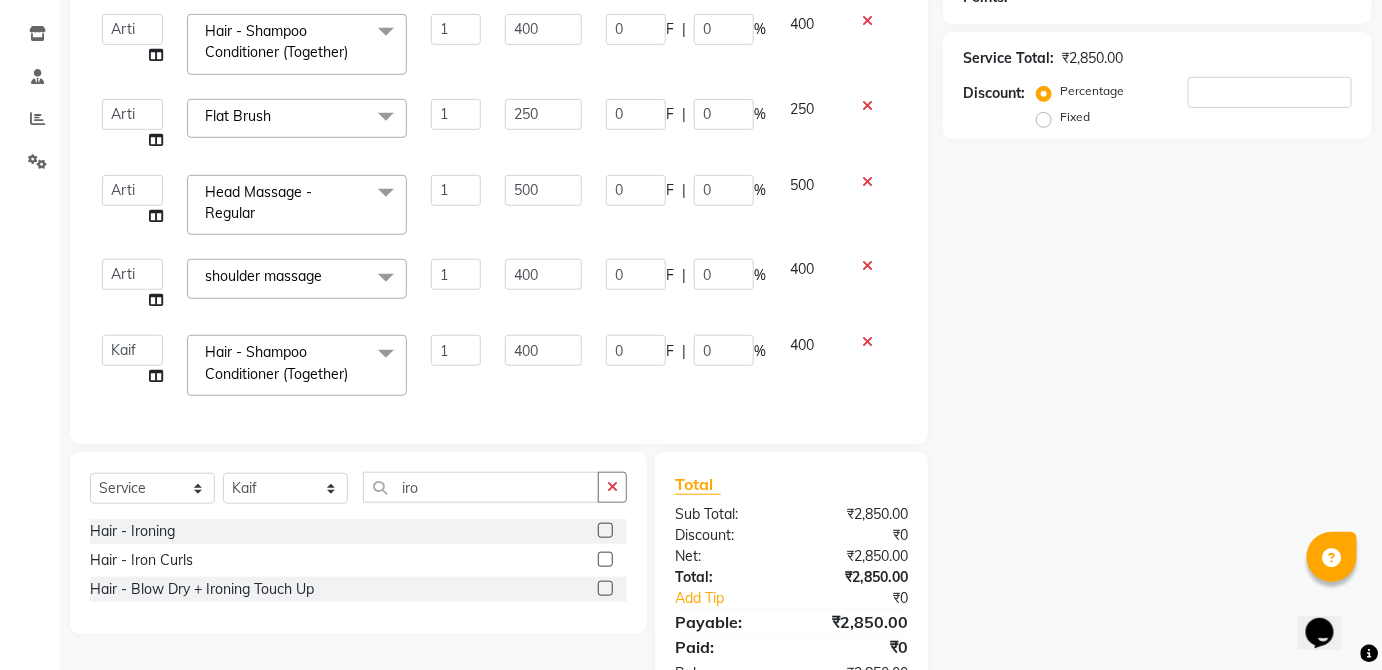 click 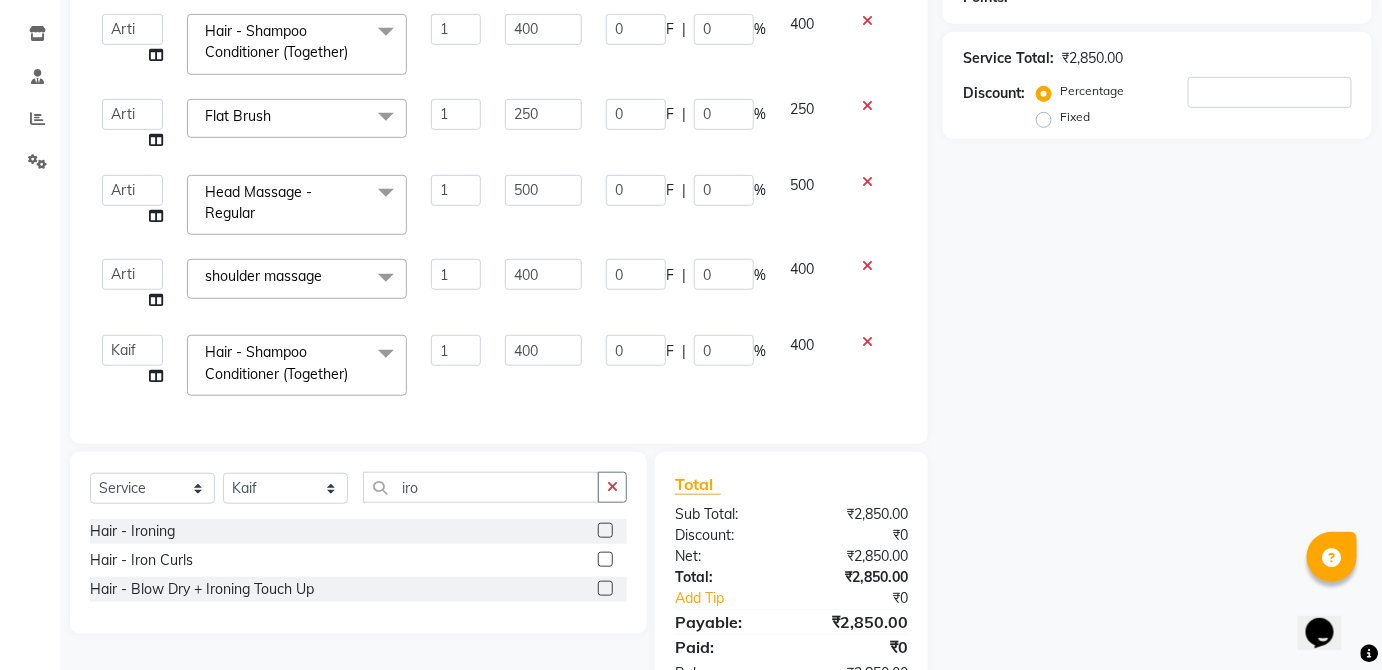 click at bounding box center (604, 560) 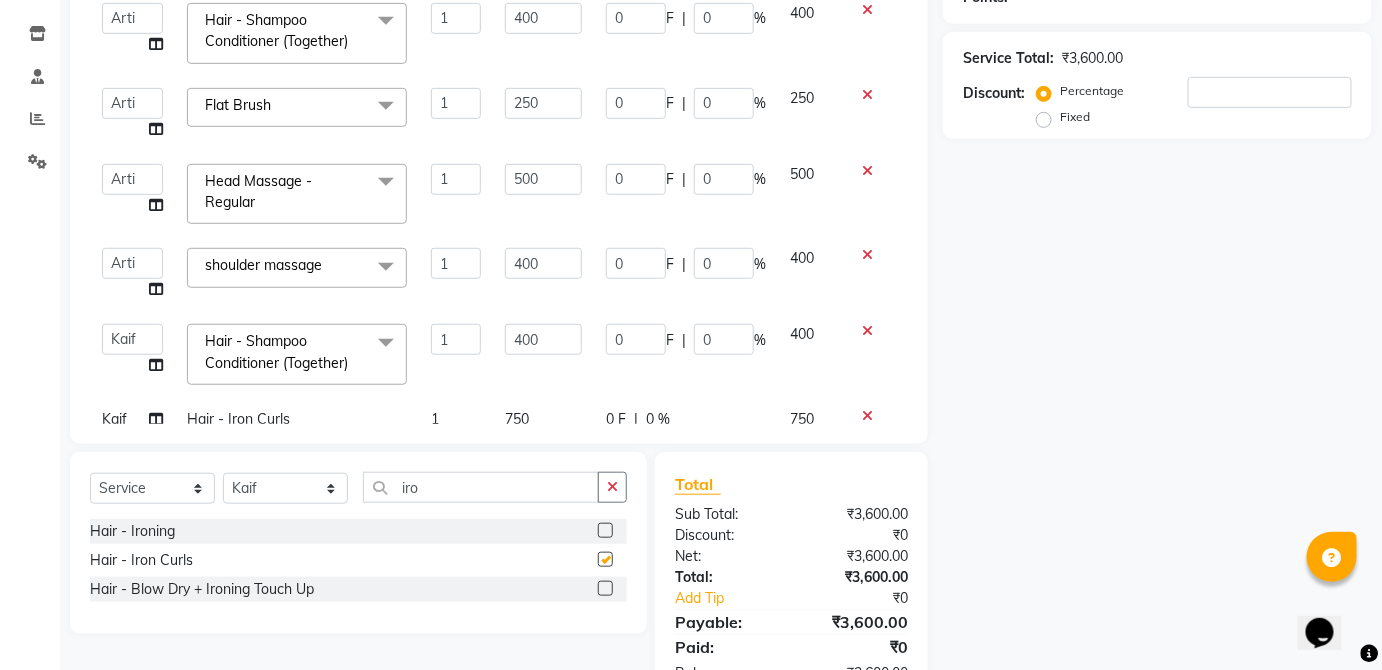 scroll, scrollTop: 221, scrollLeft: 0, axis: vertical 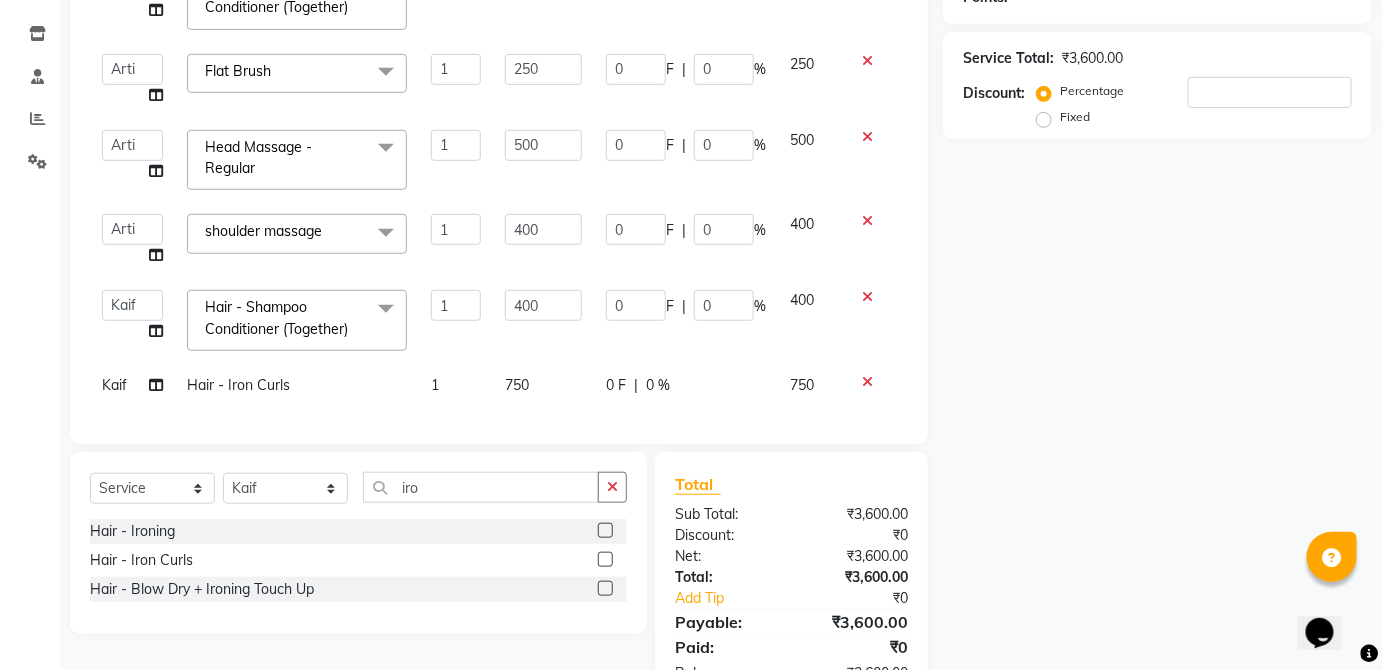 checkbox on "false" 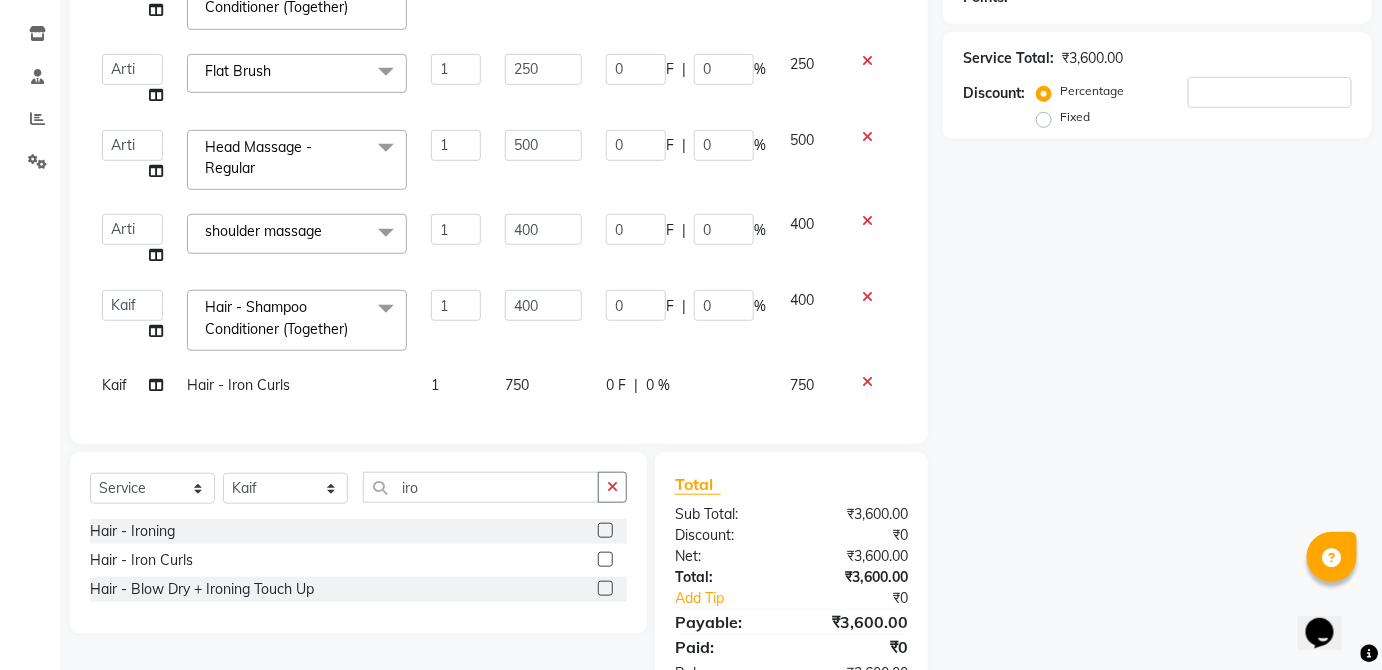 click on "750" 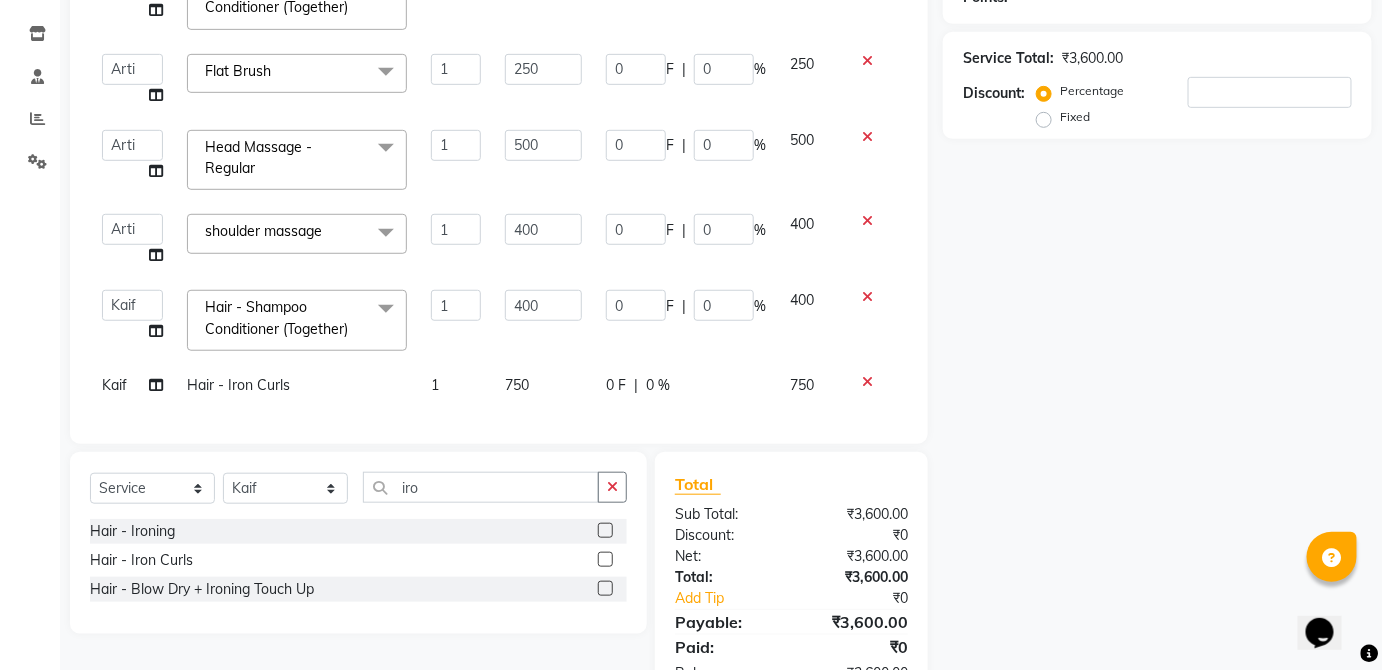 select on "32126" 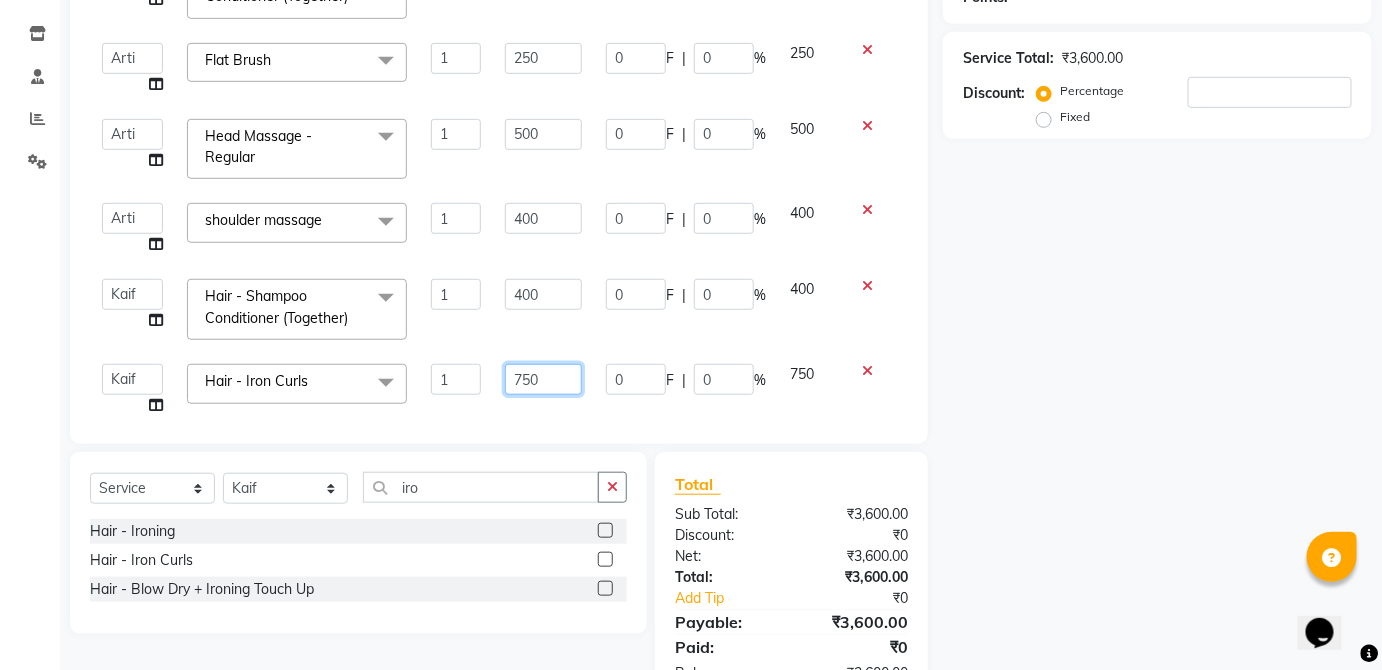click on "750" 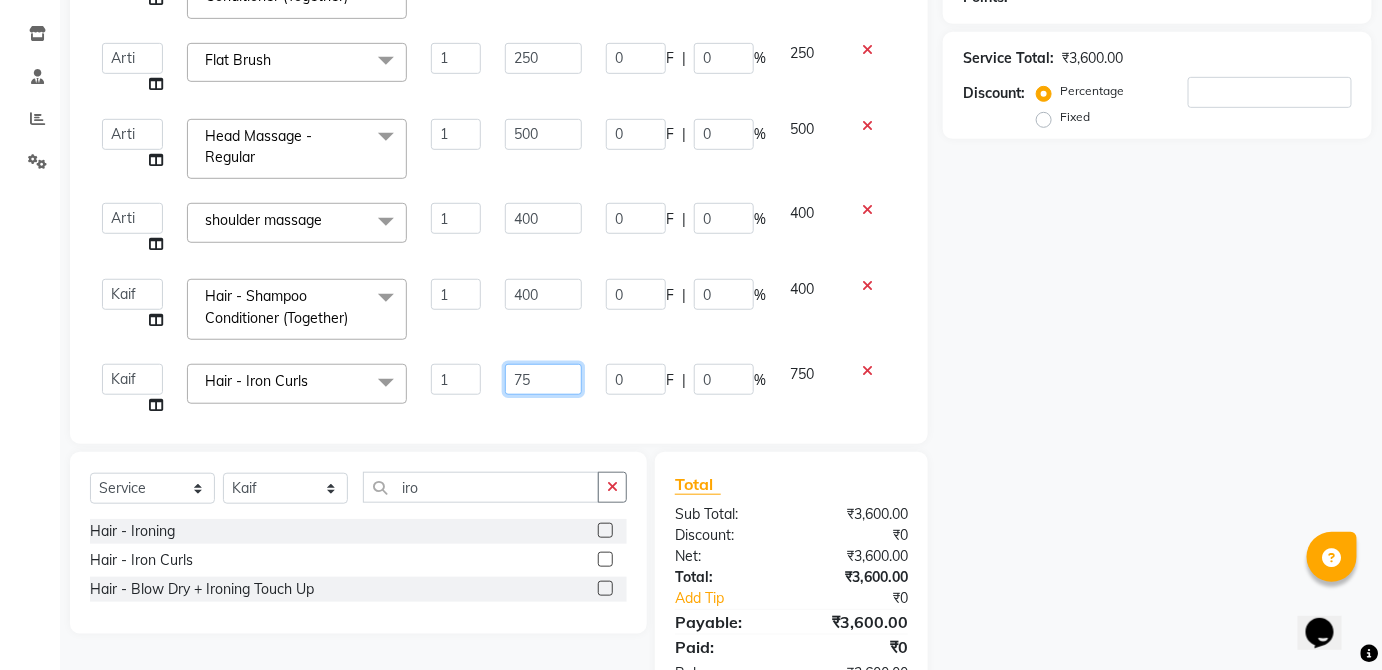 type on "7" 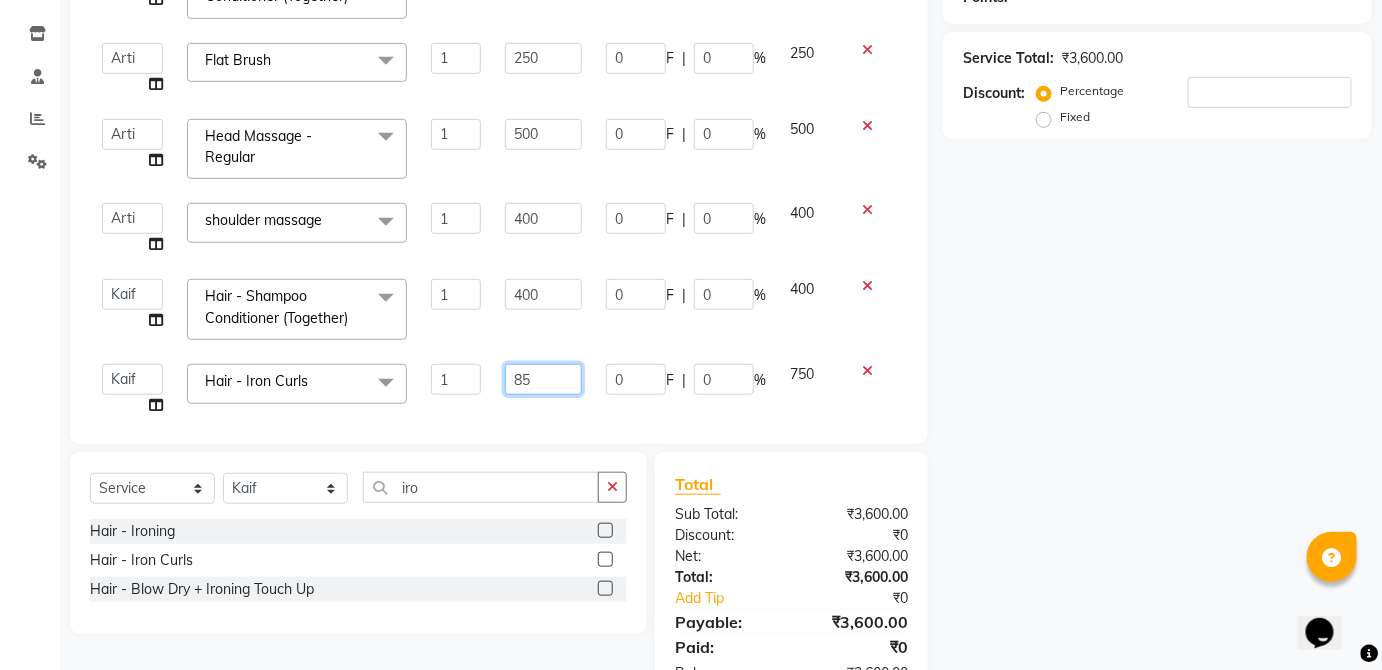 type on "850" 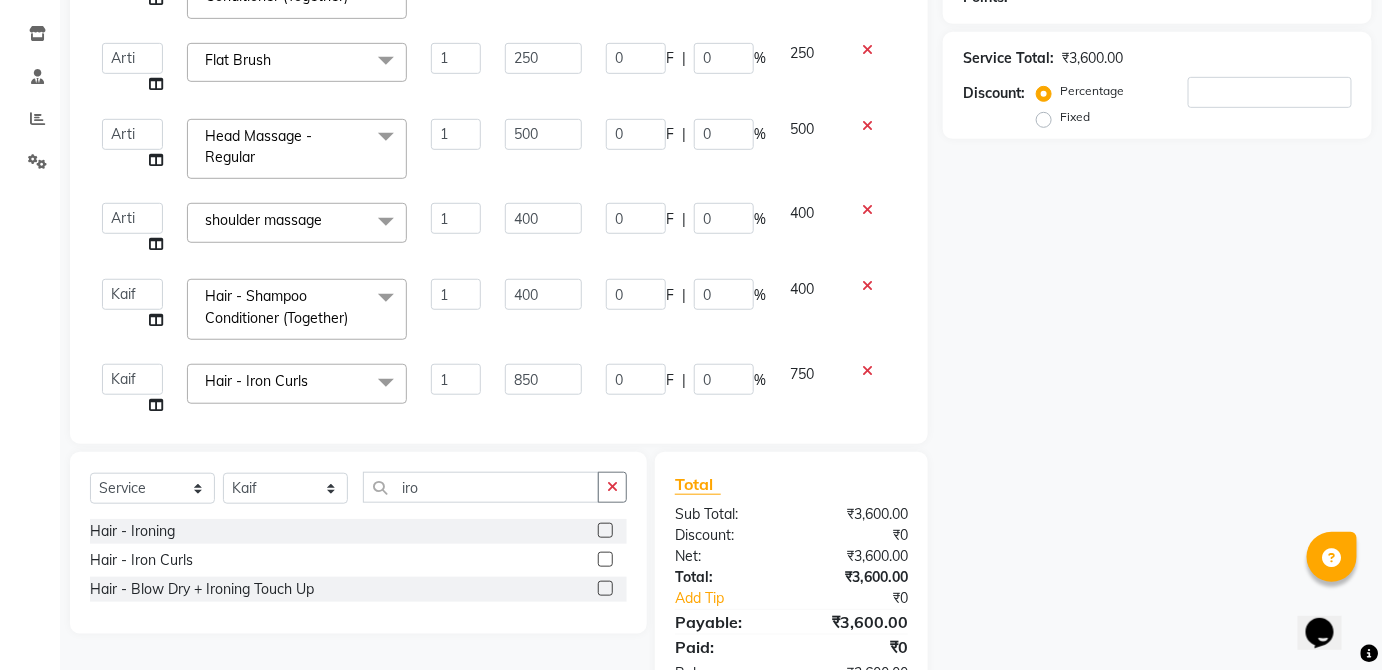 click on "750" 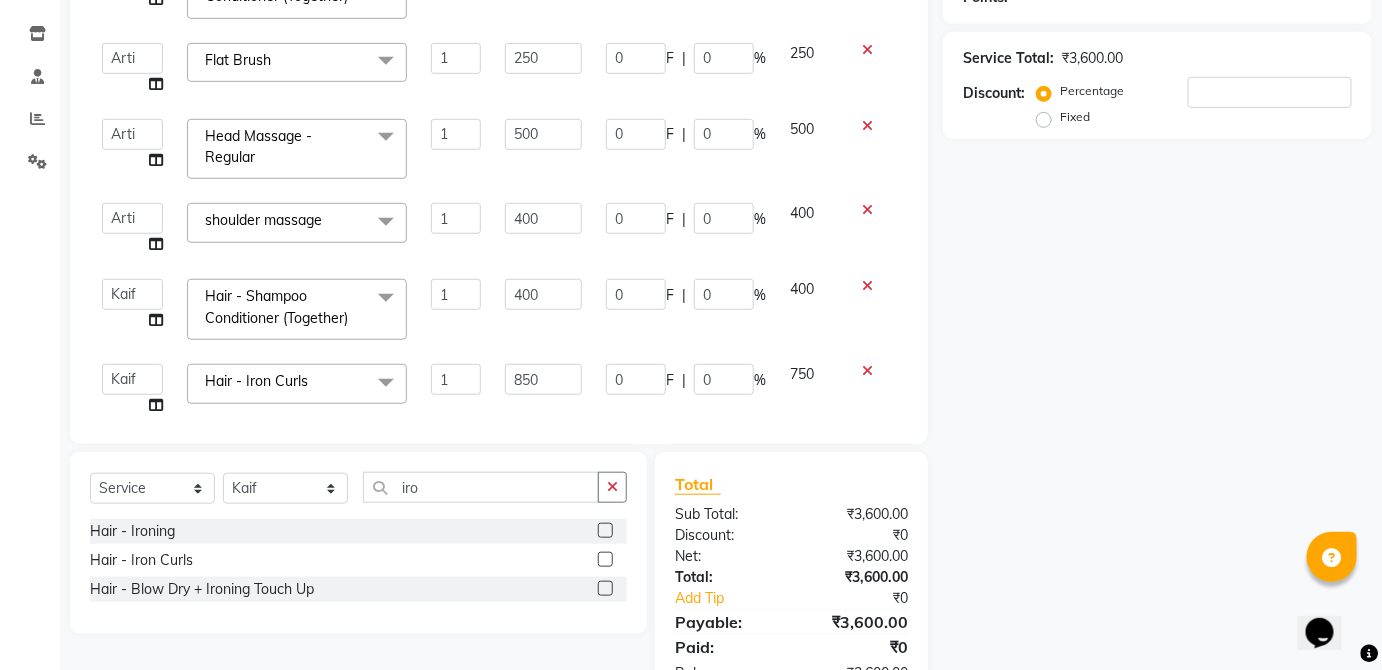 select on "32126" 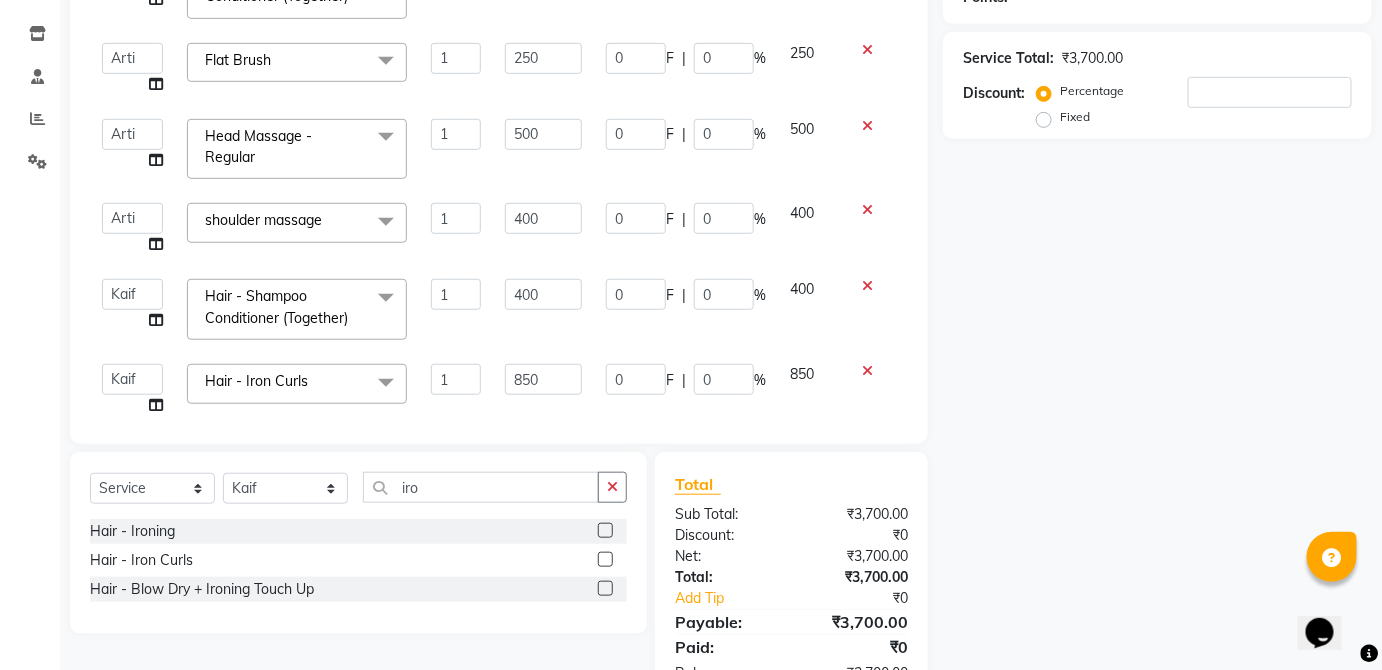 scroll, scrollTop: 252, scrollLeft: 0, axis: vertical 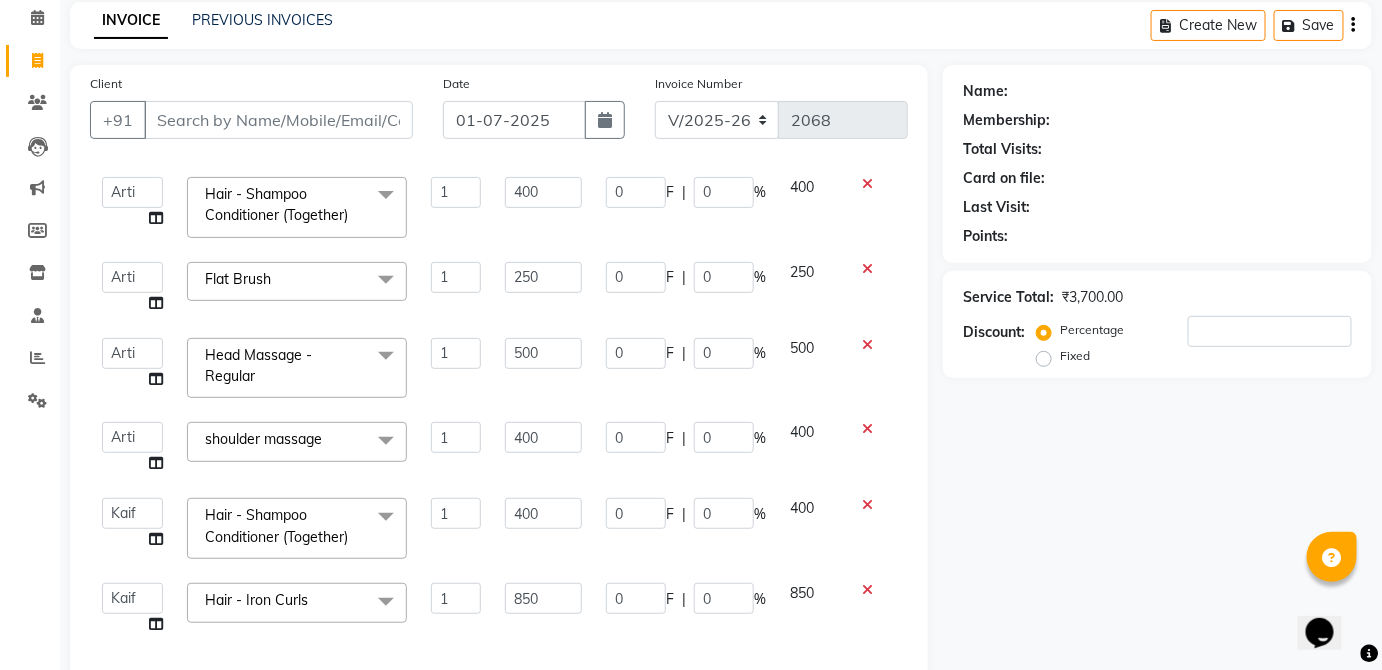 click 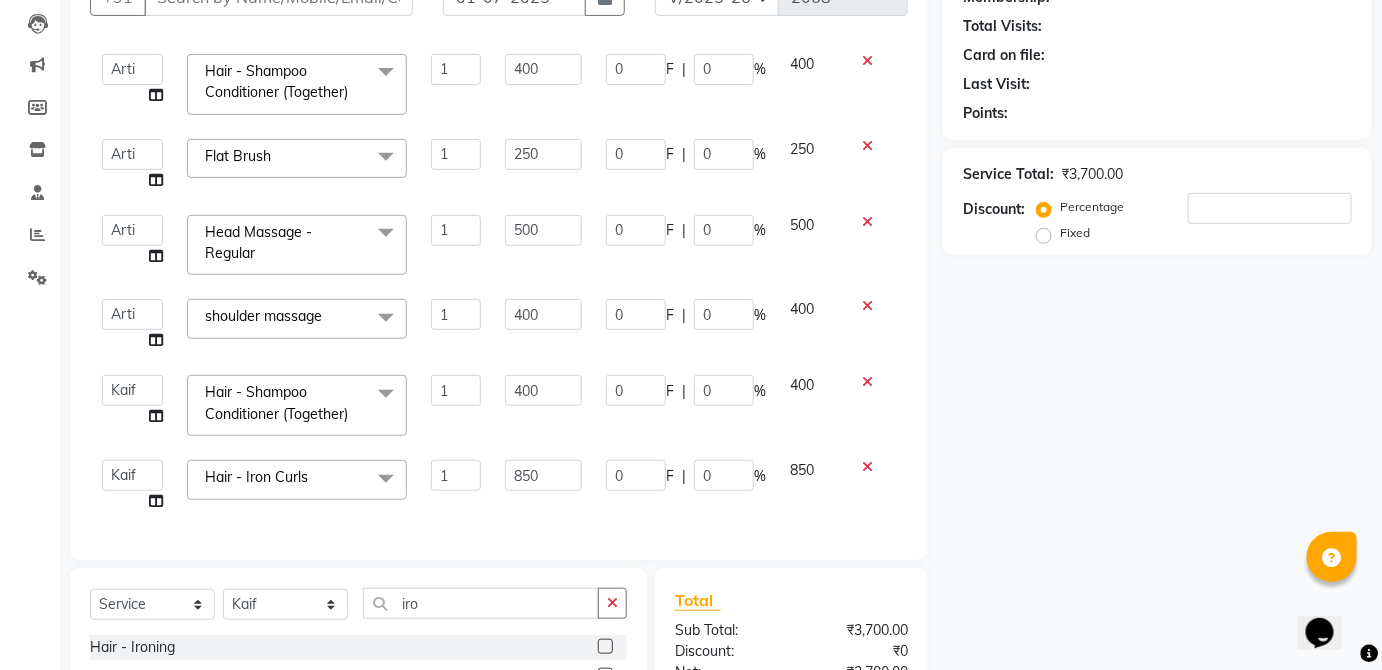 scroll, scrollTop: 222, scrollLeft: 0, axis: vertical 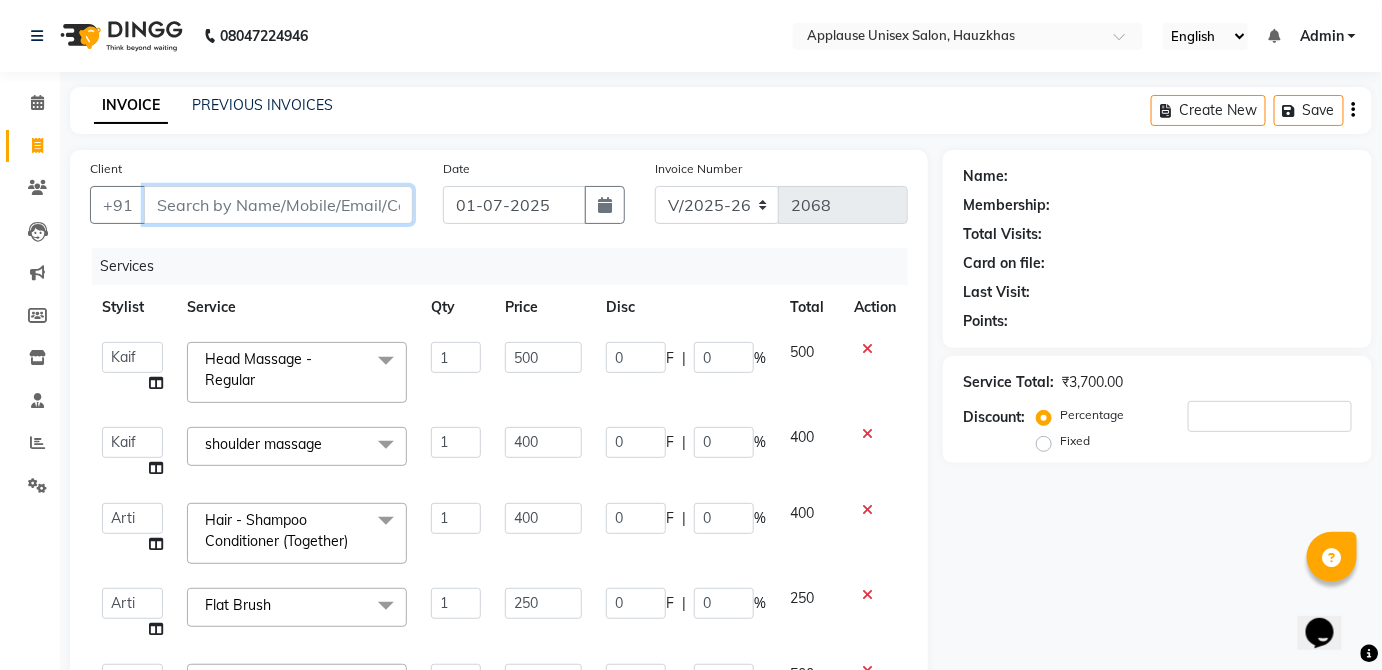 click on "Client" at bounding box center [278, 205] 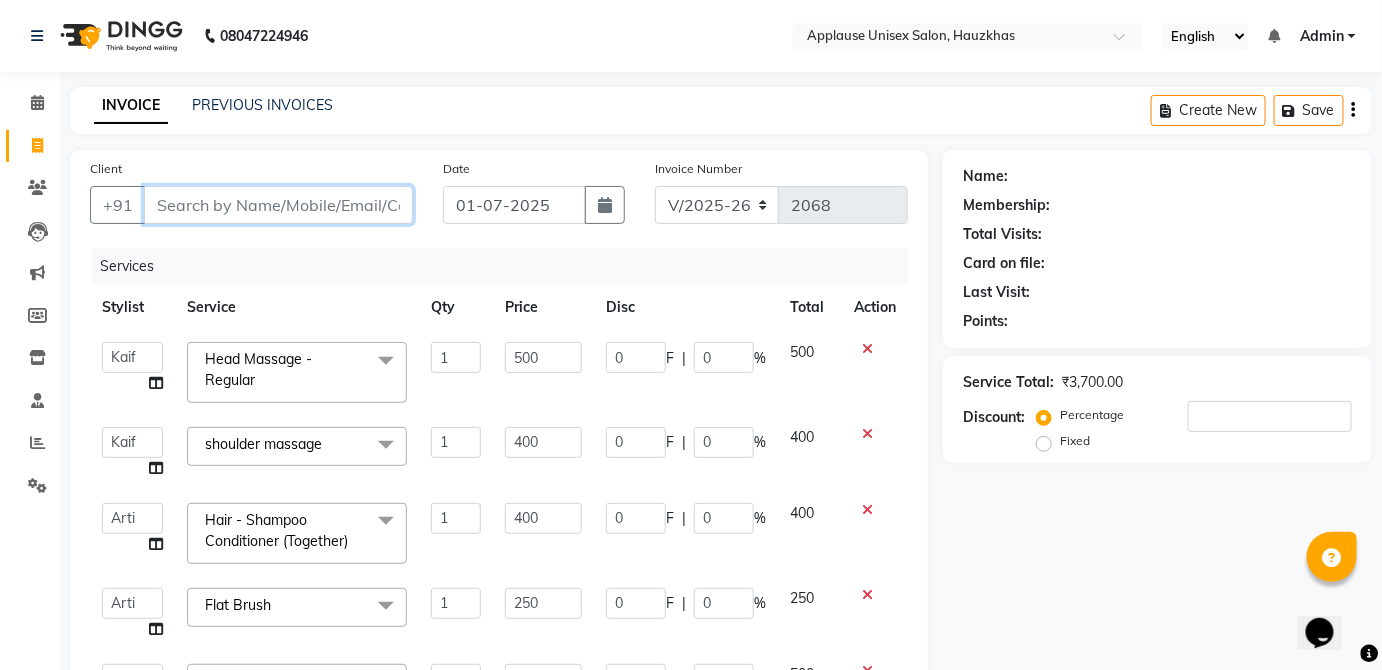 type on "k" 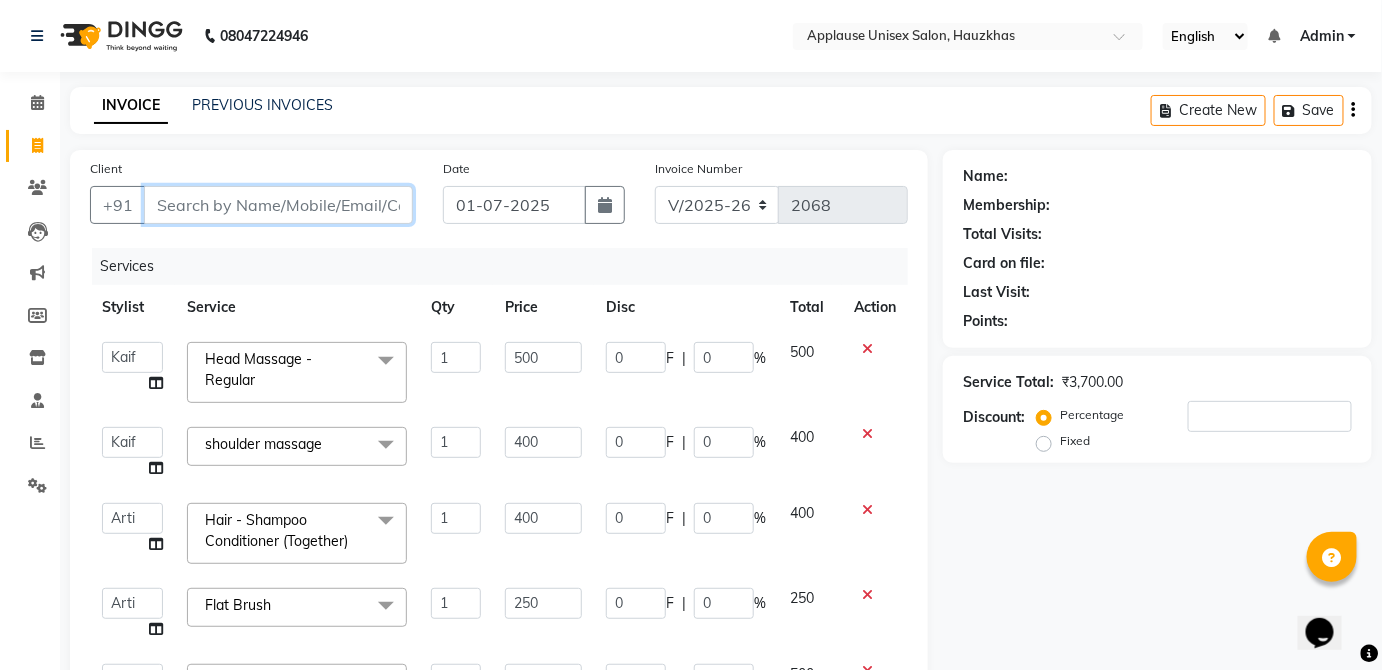 type on "0" 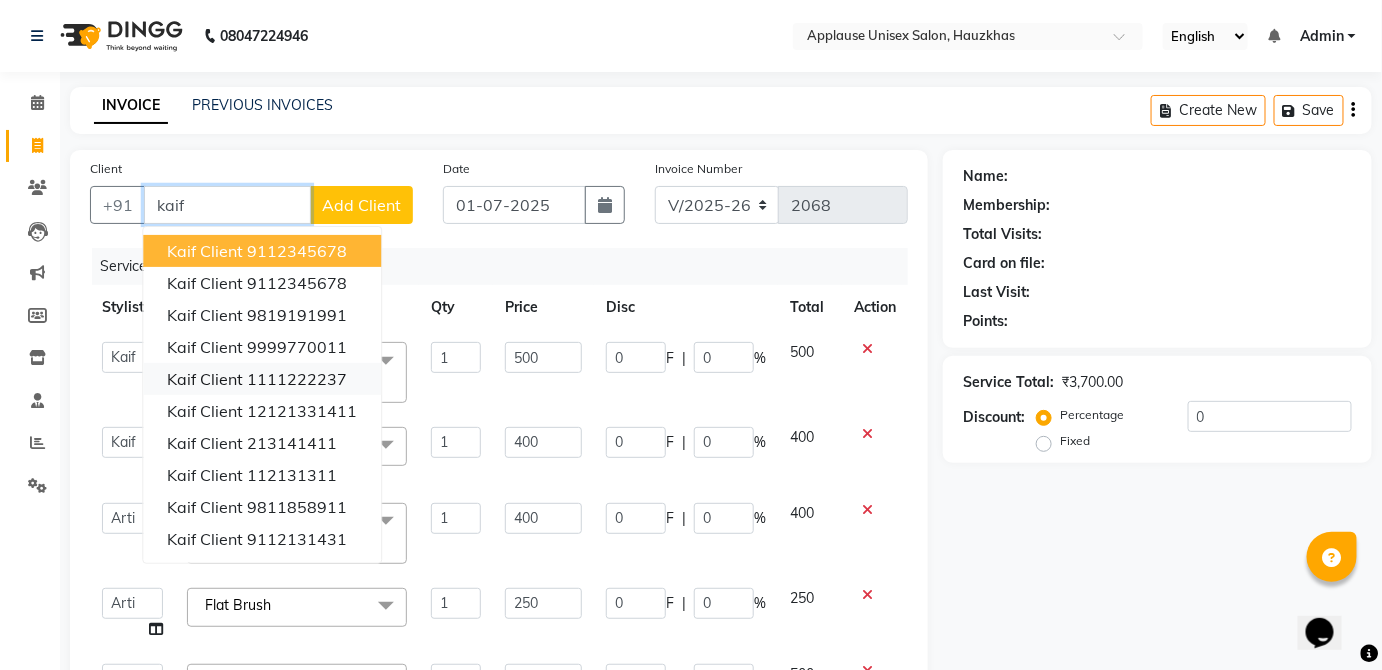 click on "1111222237" at bounding box center [297, 379] 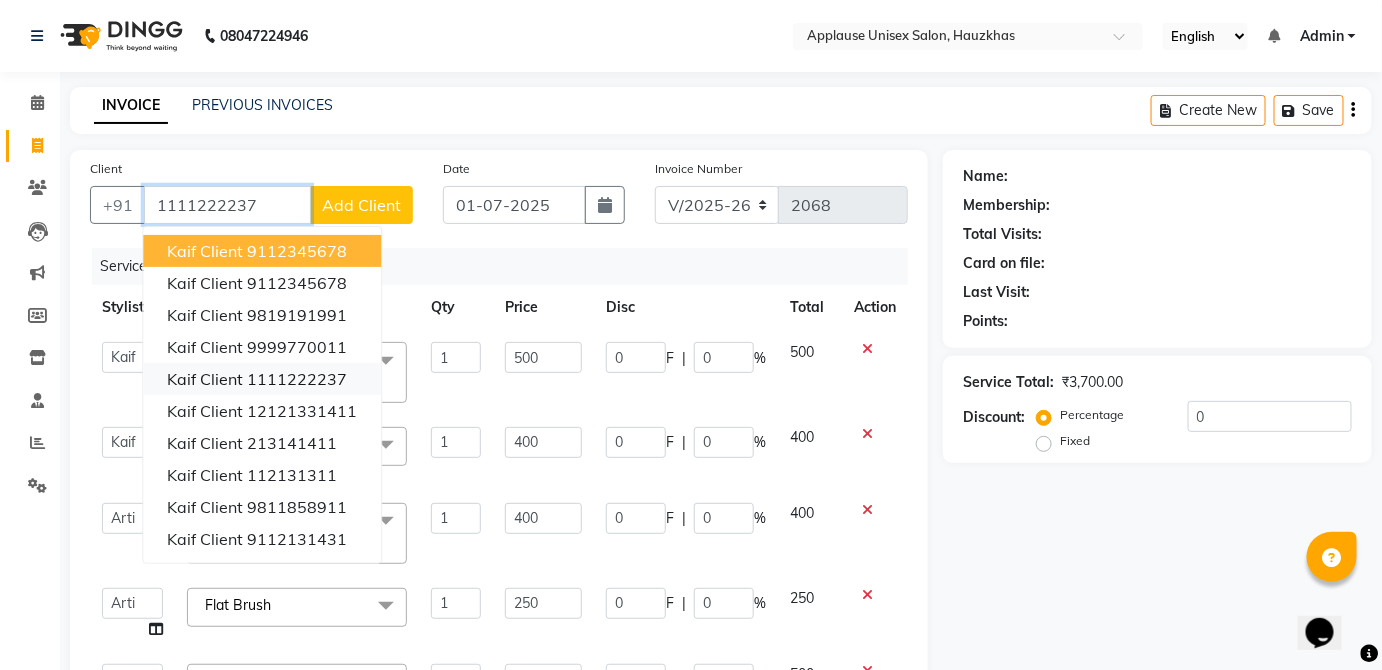 type on "1111222237" 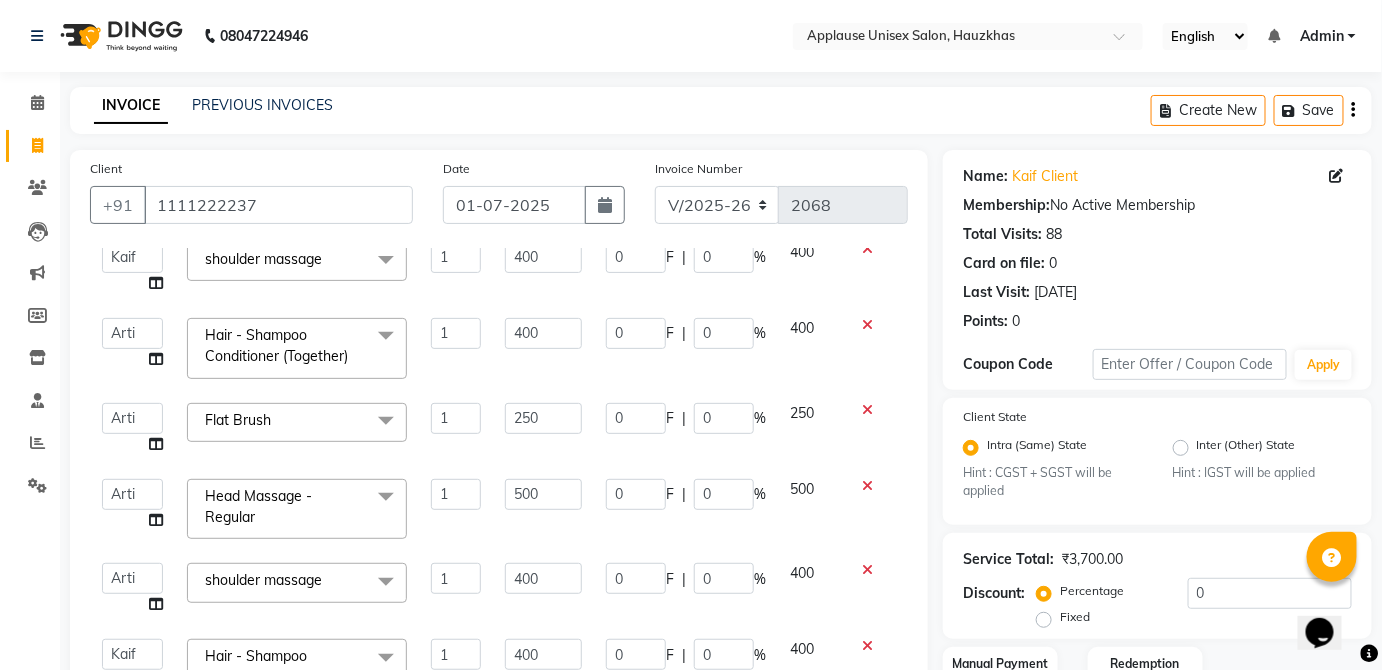 scroll, scrollTop: 252, scrollLeft: 0, axis: vertical 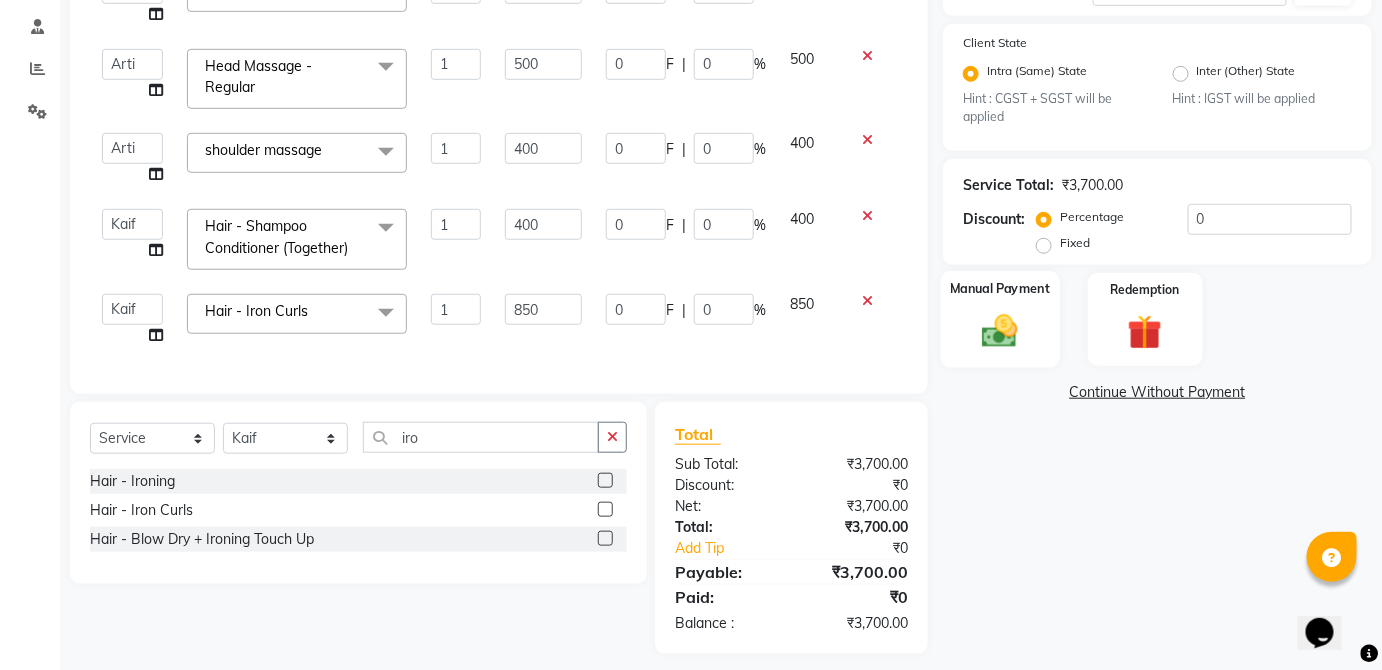 click 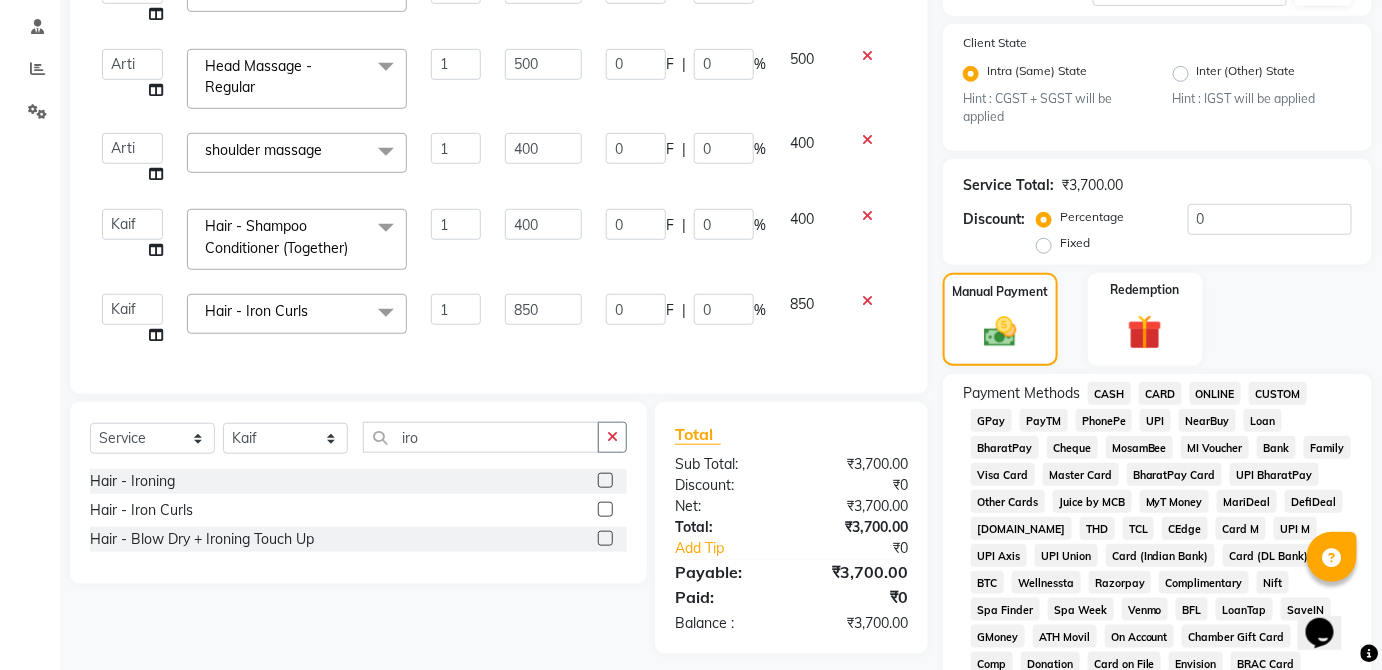 click on "CARD" 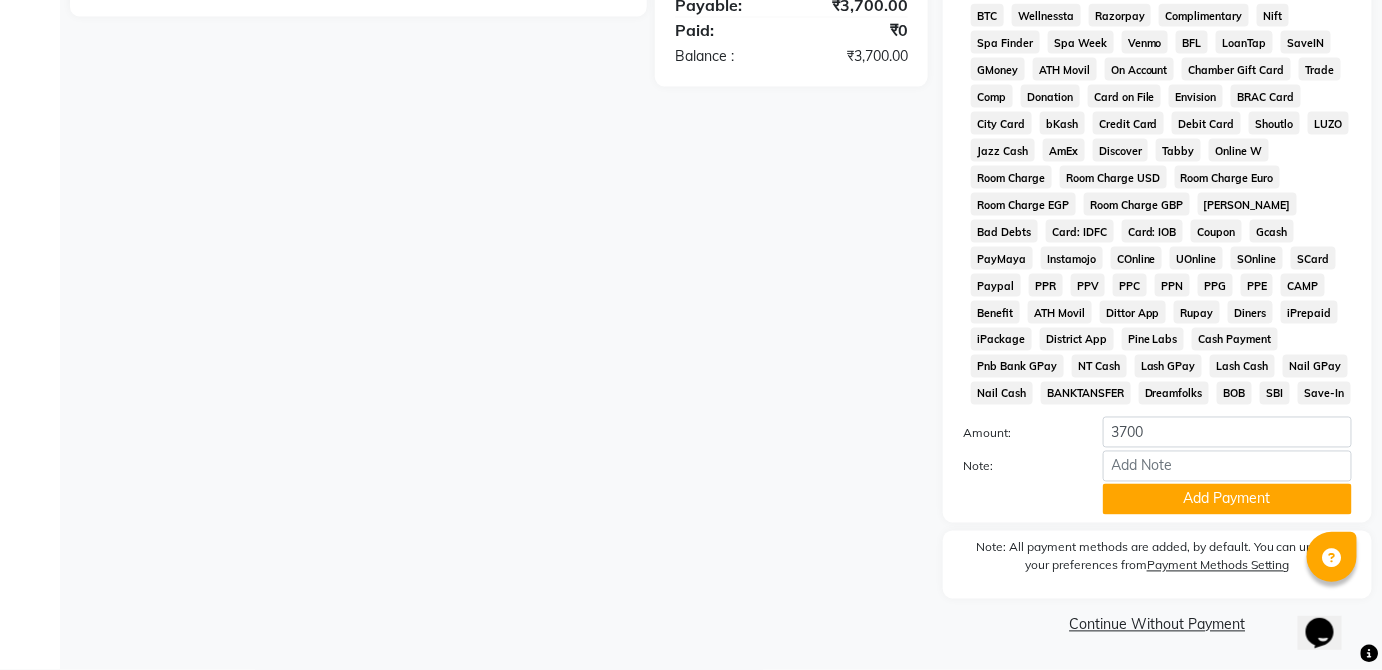 scroll, scrollTop: 943, scrollLeft: 0, axis: vertical 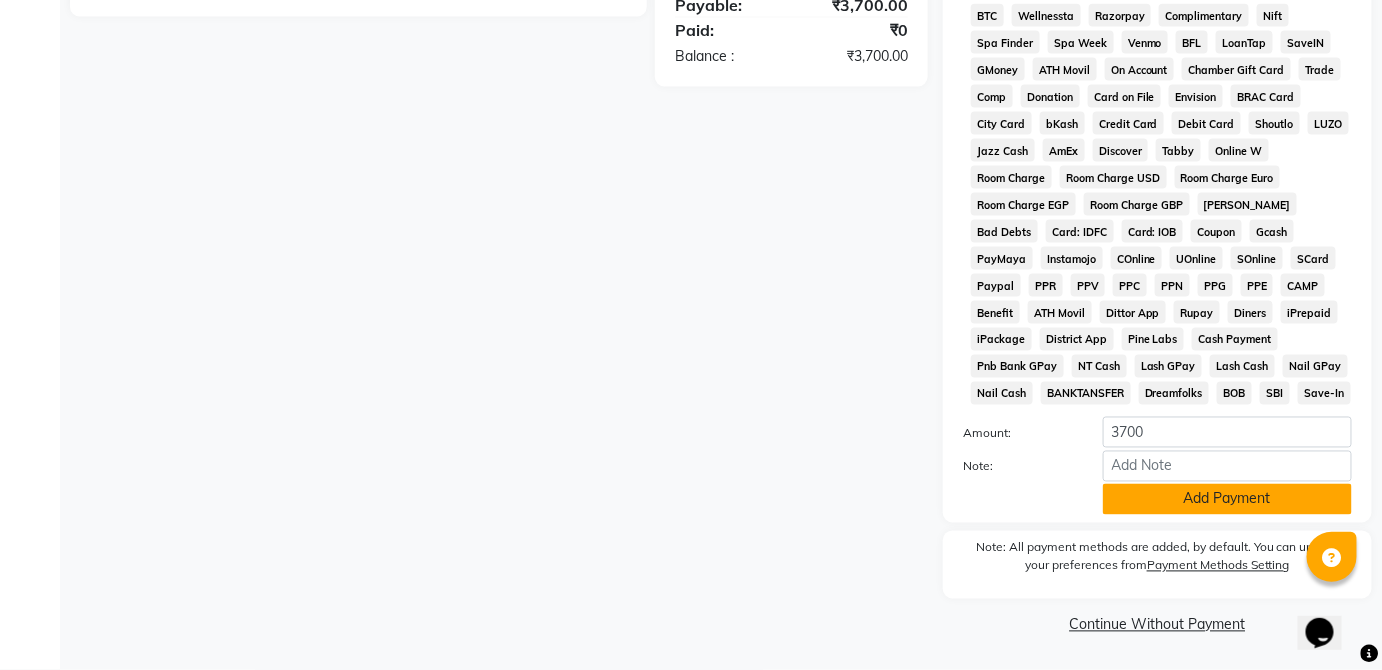 click on "Add Payment" 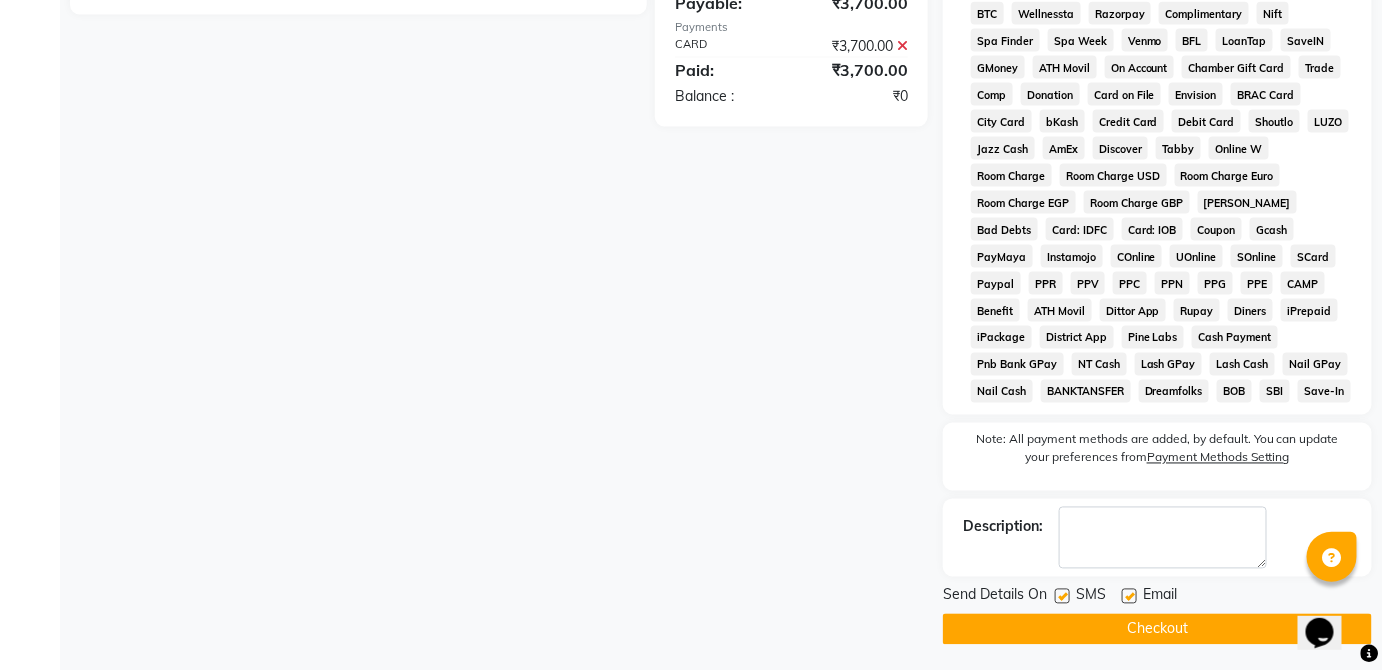 click on "Checkout" 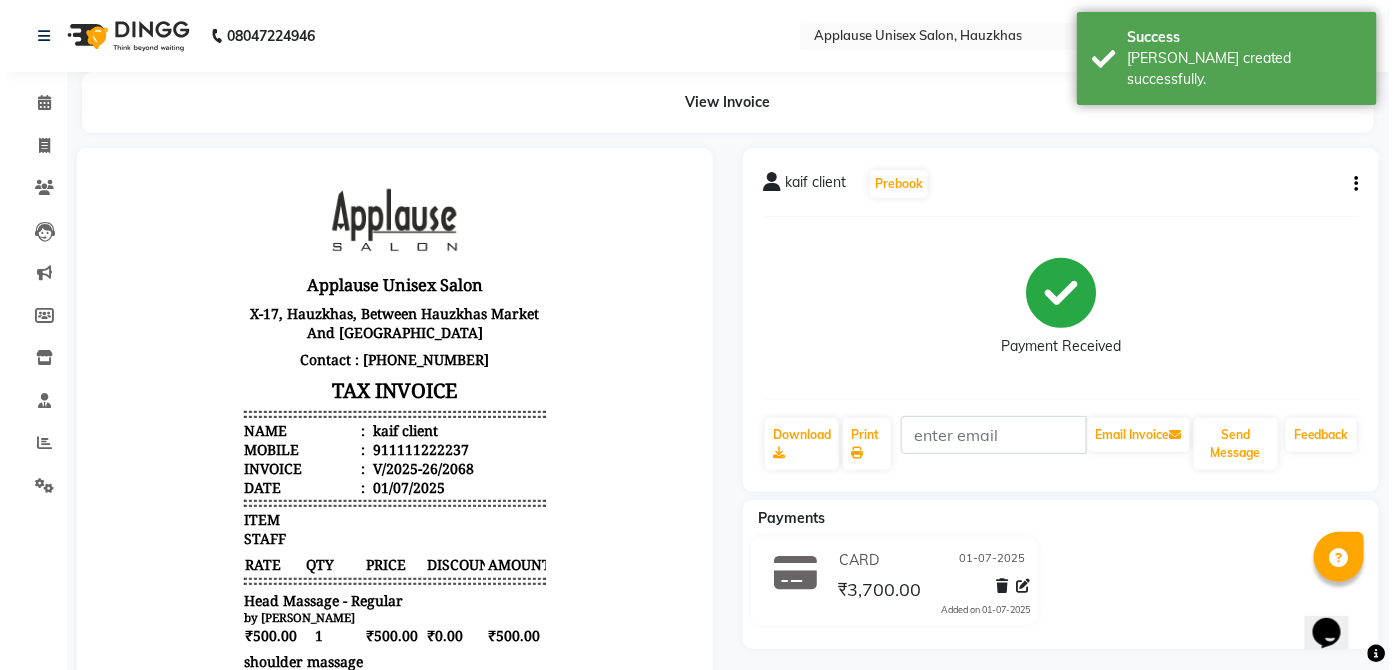 scroll, scrollTop: 0, scrollLeft: 0, axis: both 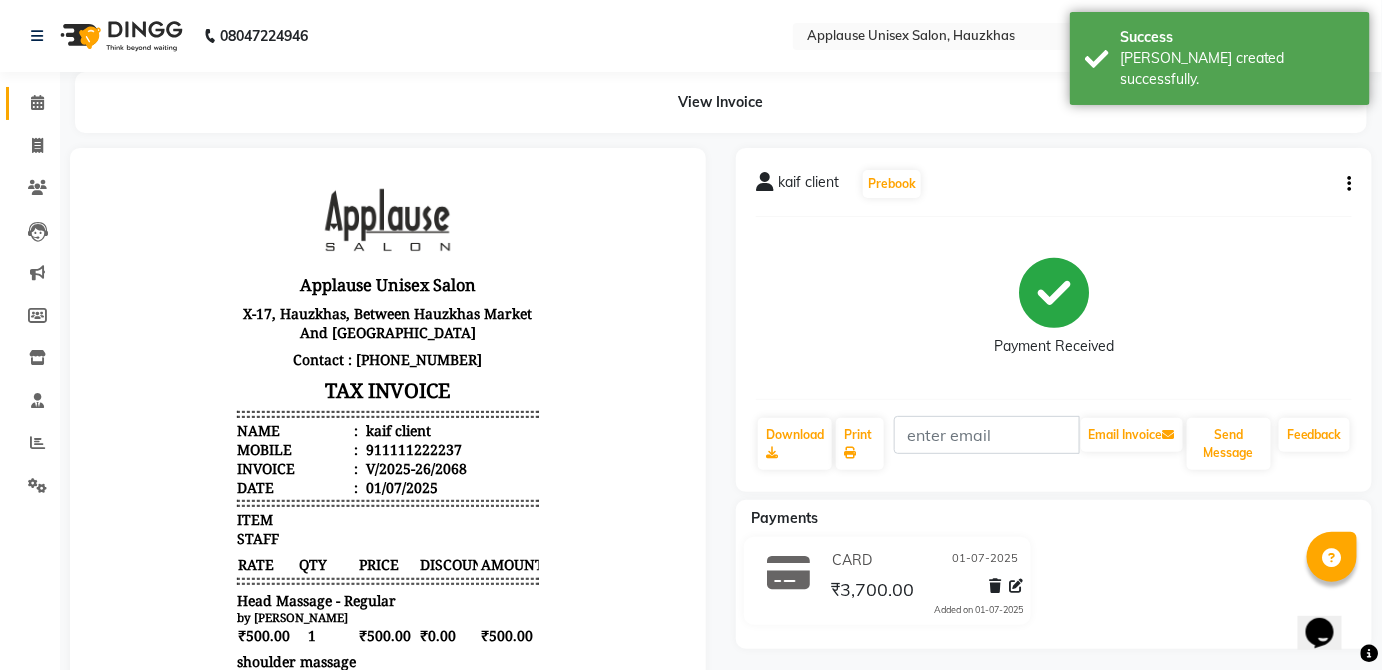 click 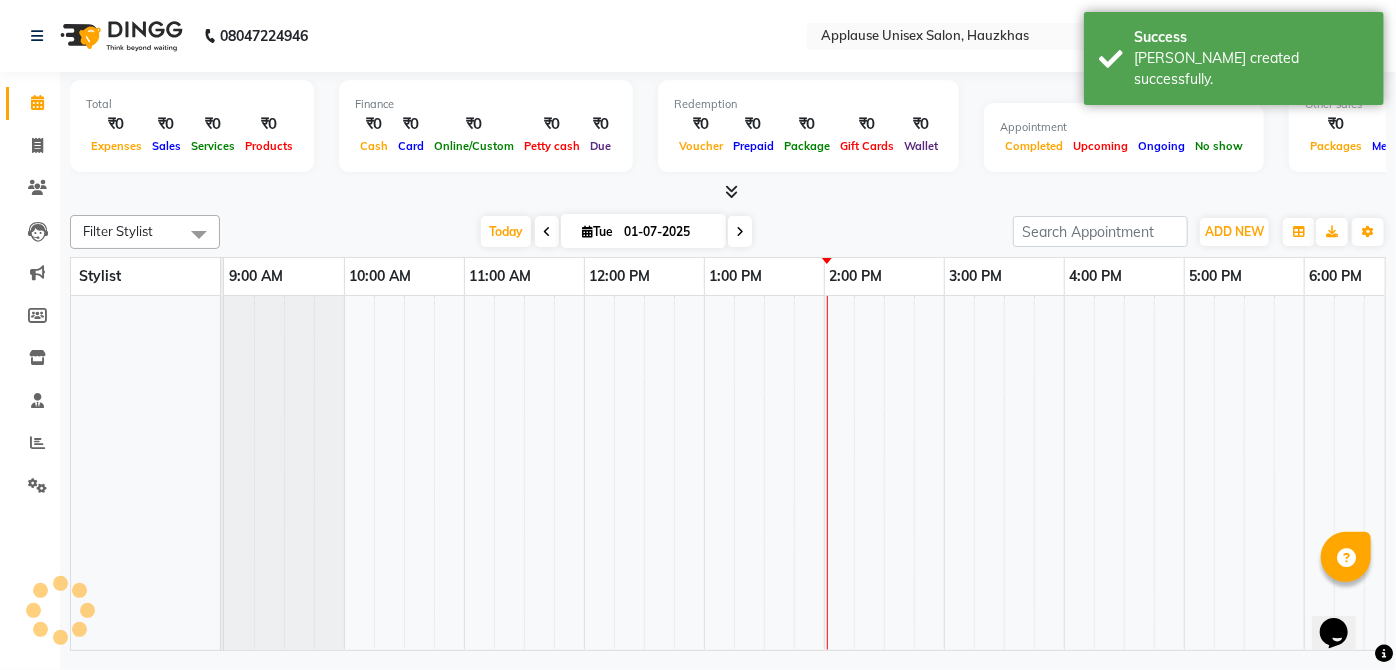 scroll, scrollTop: 0, scrollLeft: 397, axis: horizontal 